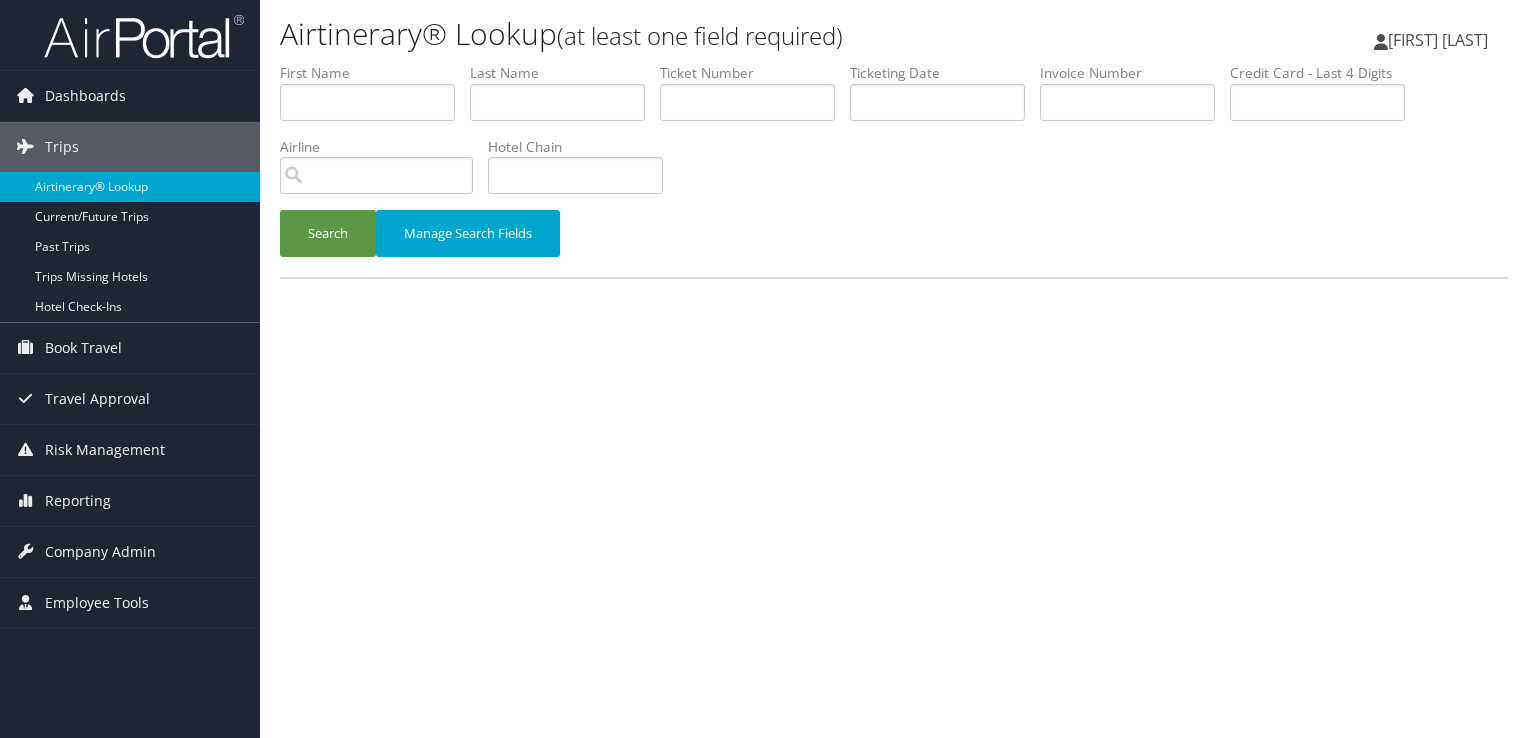 scroll, scrollTop: 0, scrollLeft: 0, axis: both 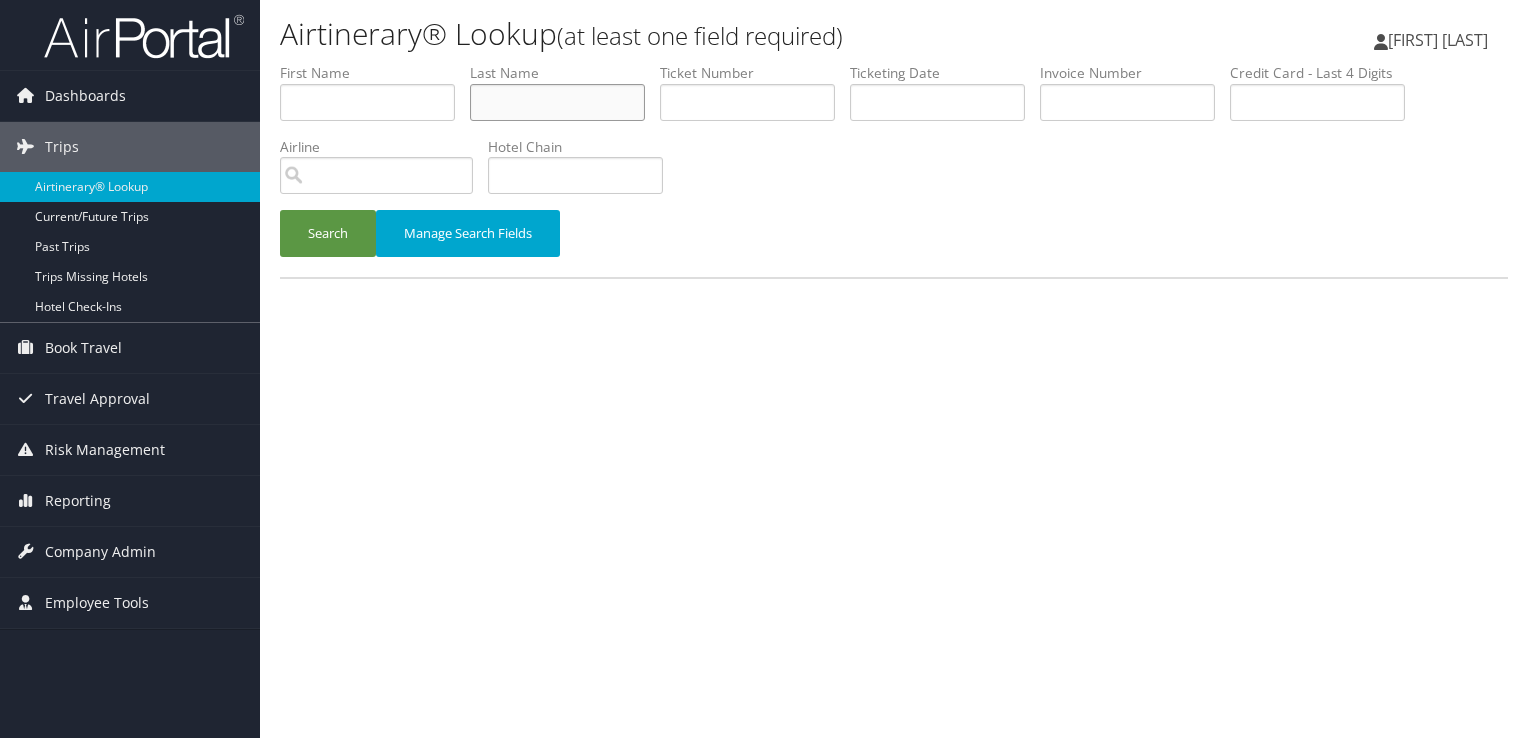 click at bounding box center (557, 102) 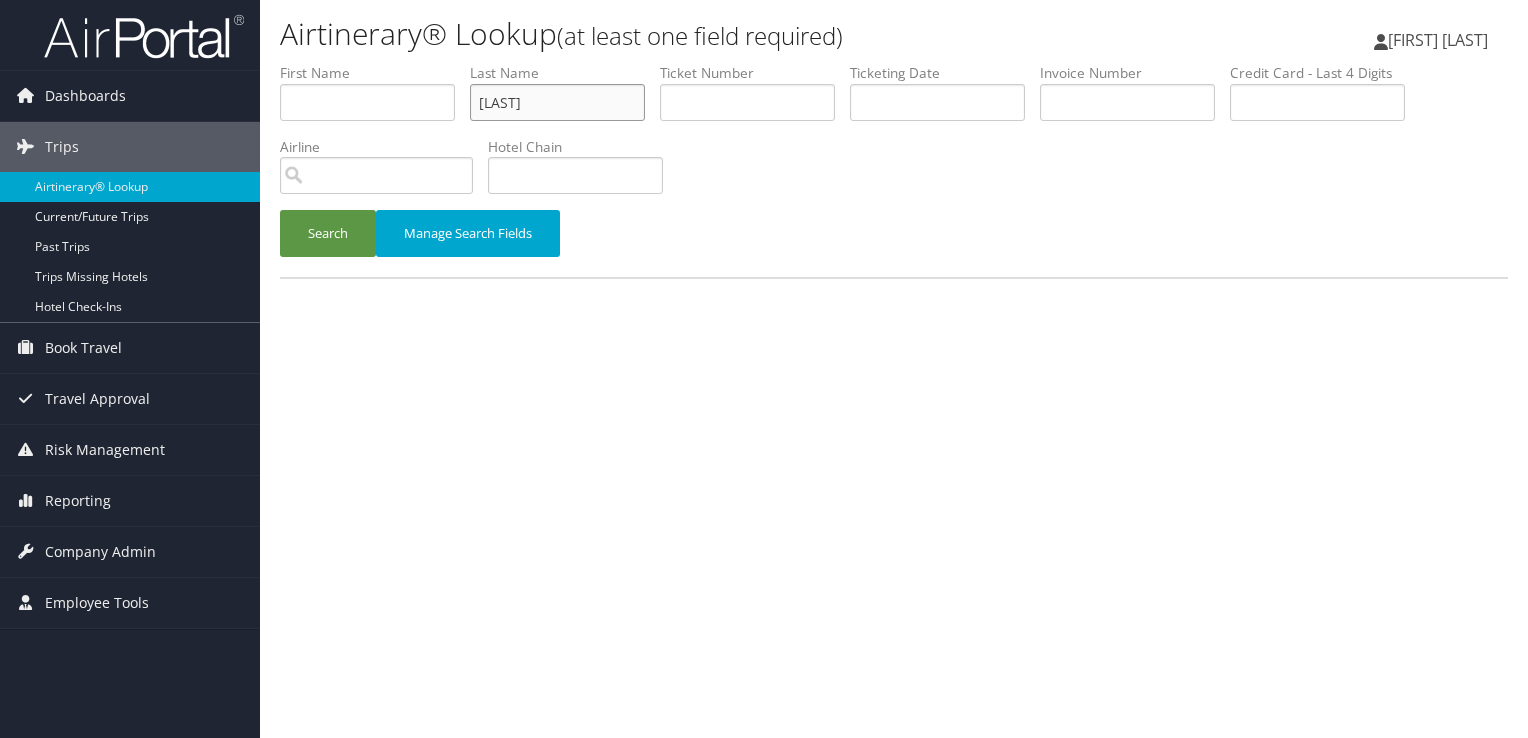 type on "[LAST]" 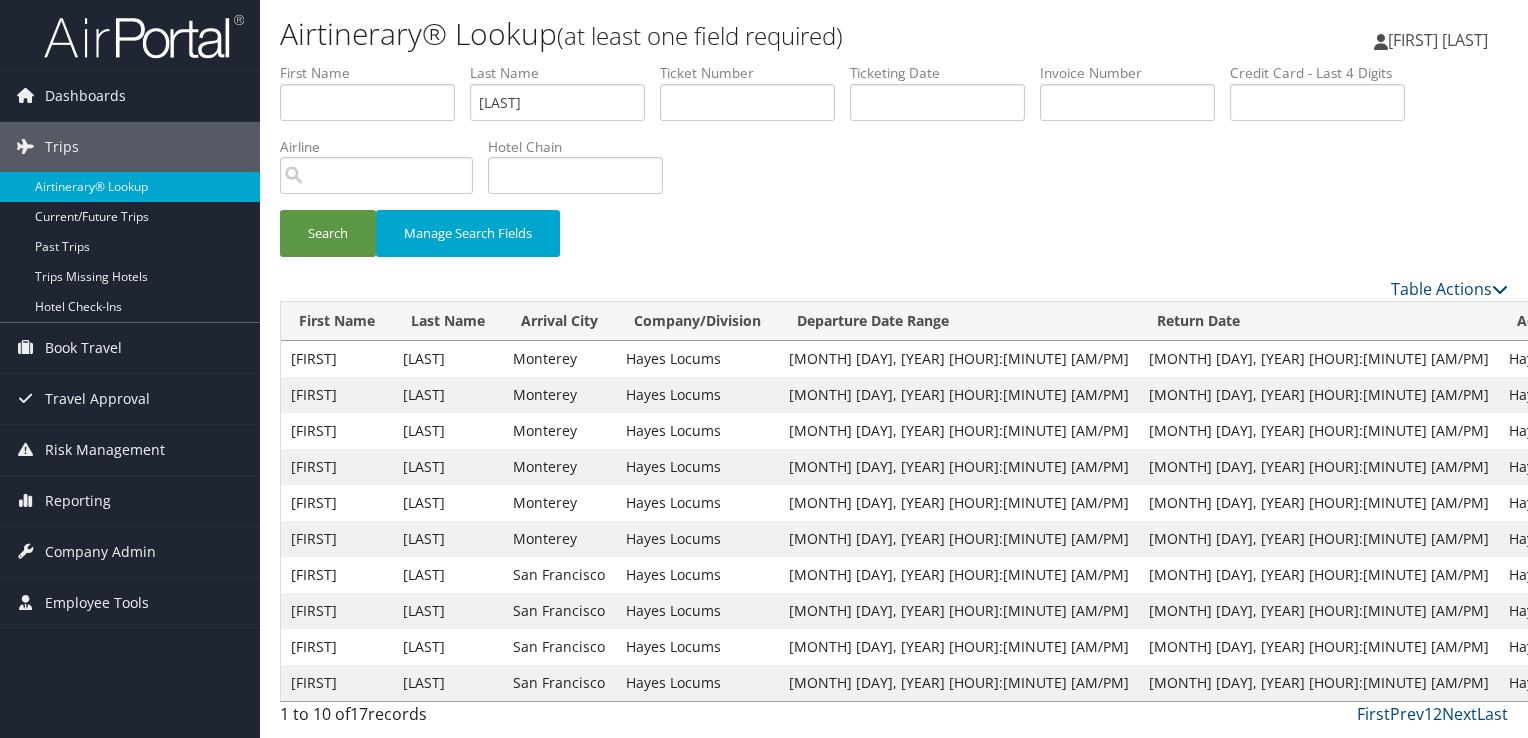 click on "View" at bounding box center [1782, 358] 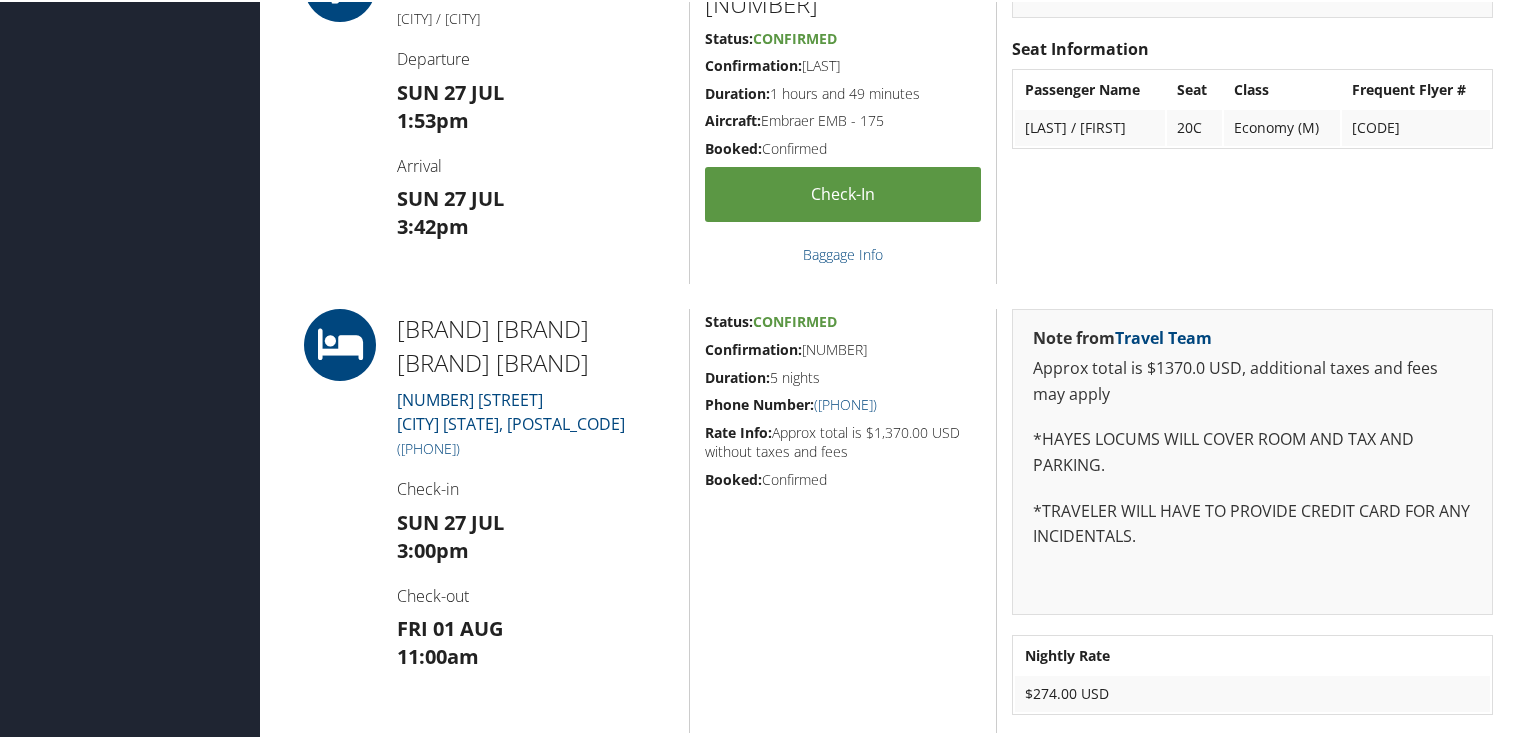 scroll, scrollTop: 1300, scrollLeft: 0, axis: vertical 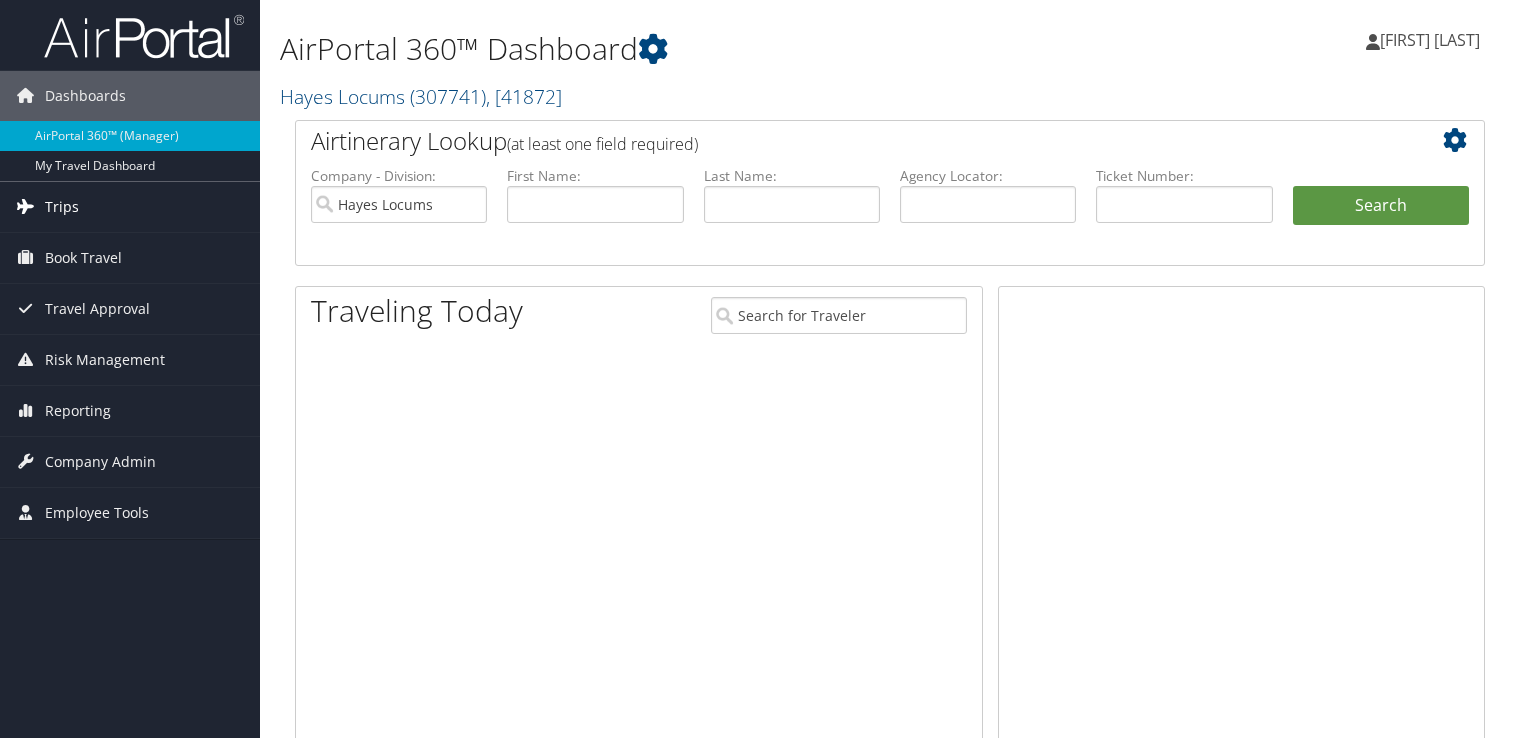 click on "Trips" at bounding box center [62, 207] 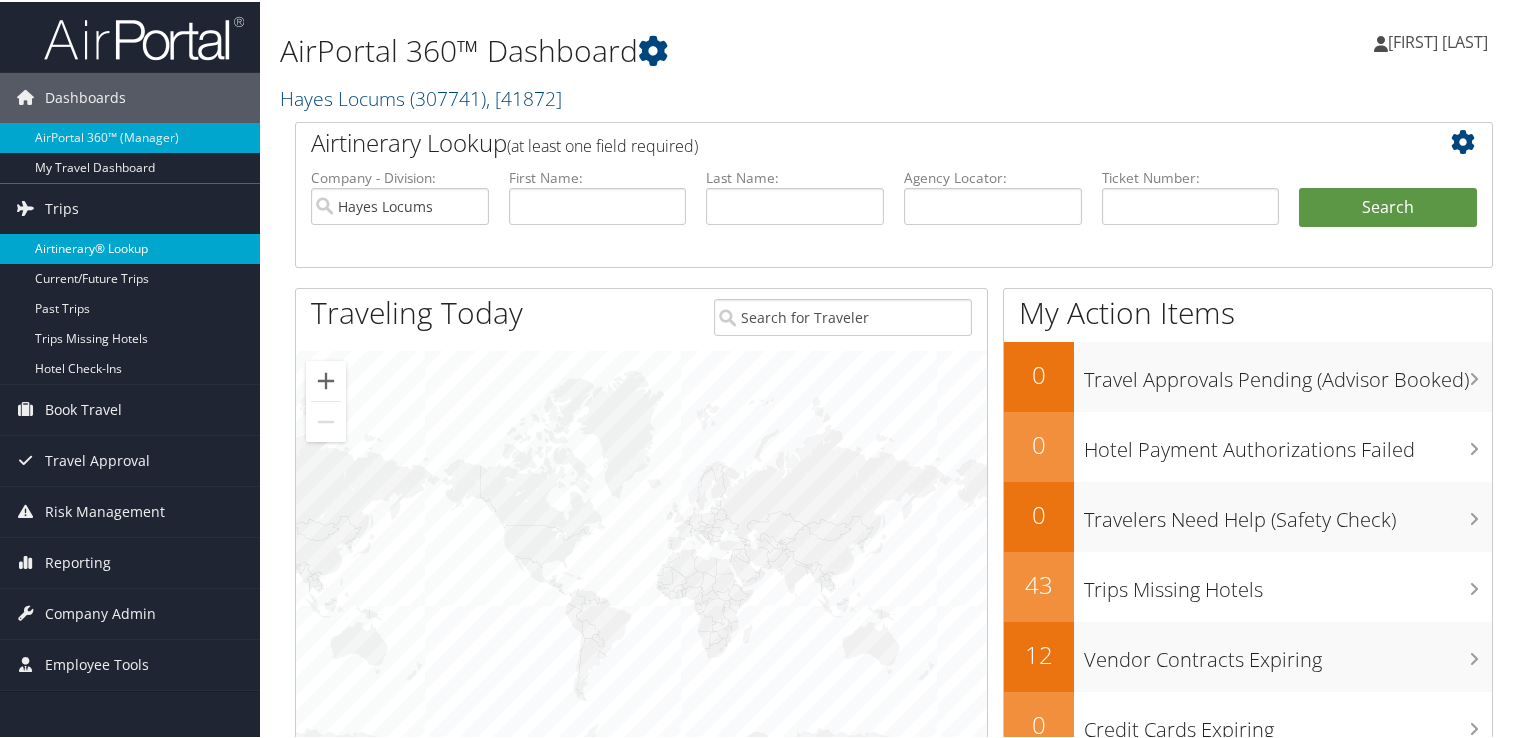 click on "Airtinerary® Lookup" at bounding box center [130, 247] 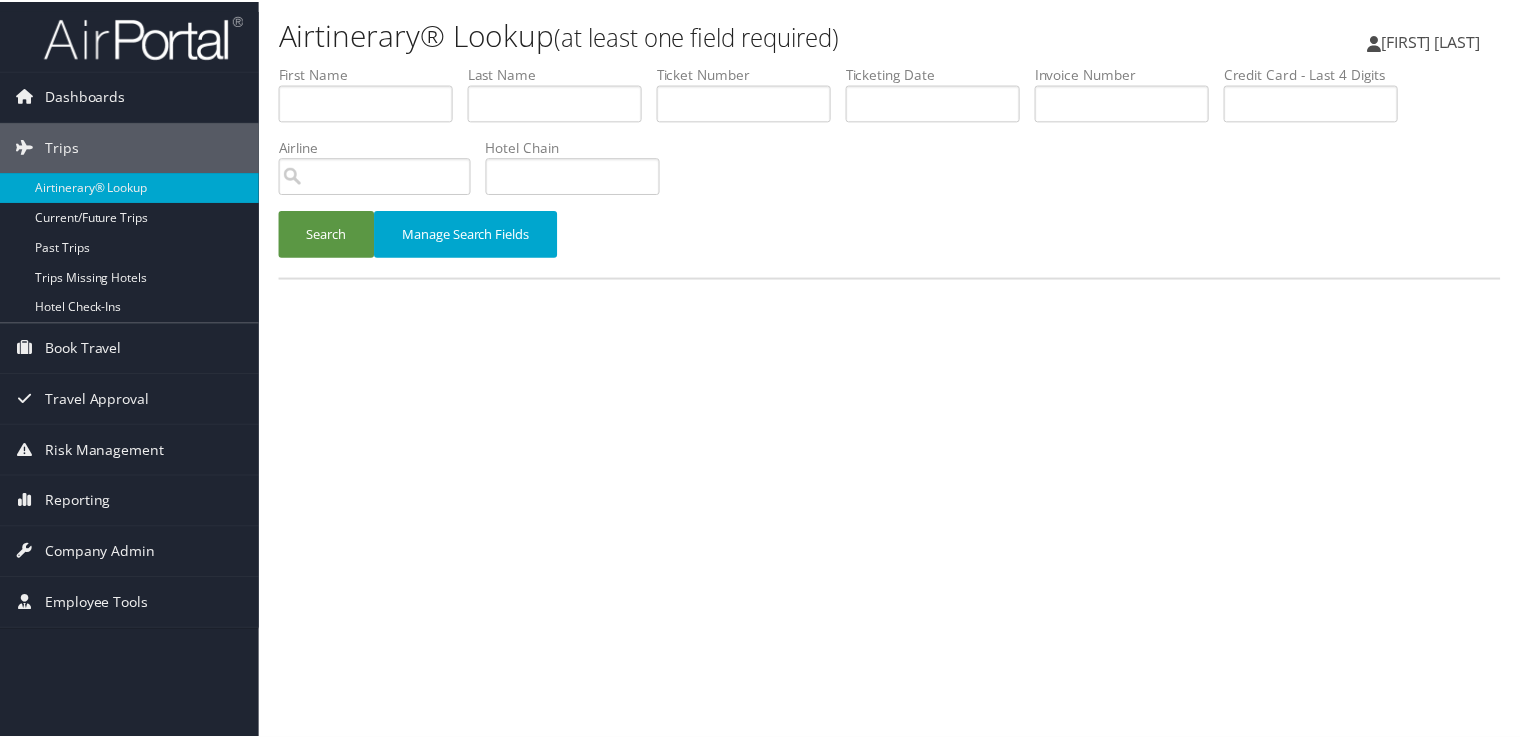 scroll, scrollTop: 0, scrollLeft: 0, axis: both 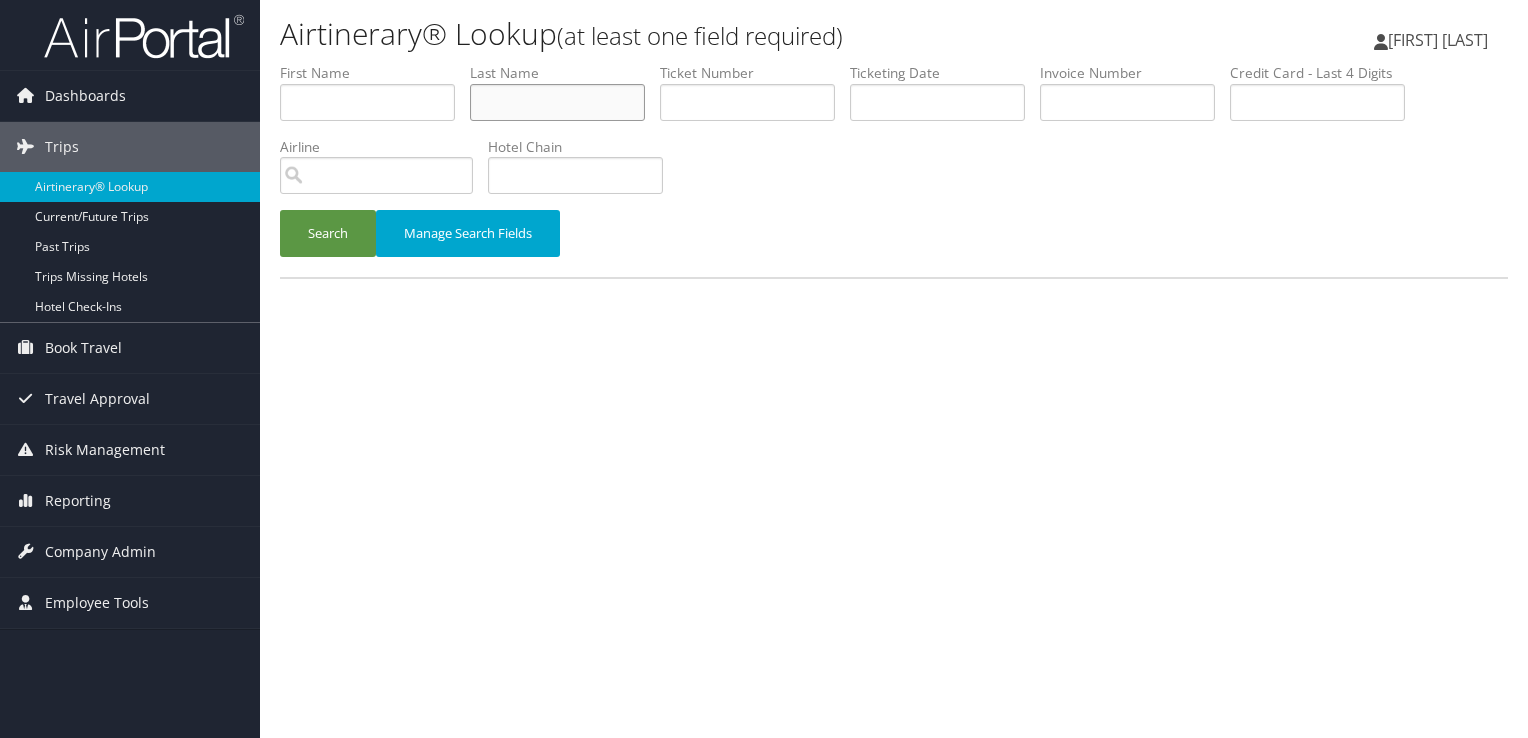 click at bounding box center [557, 102] 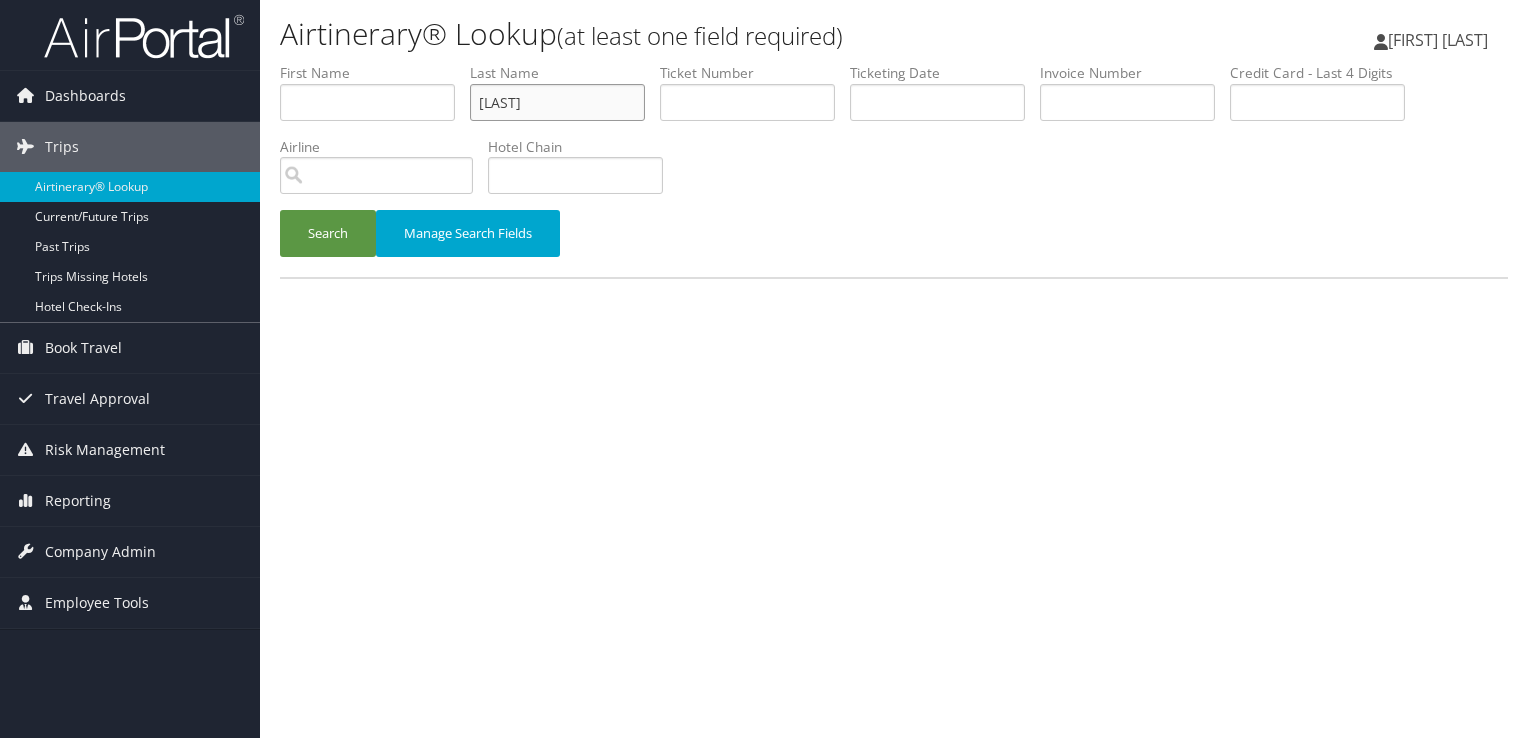 click on "Search" at bounding box center (328, 233) 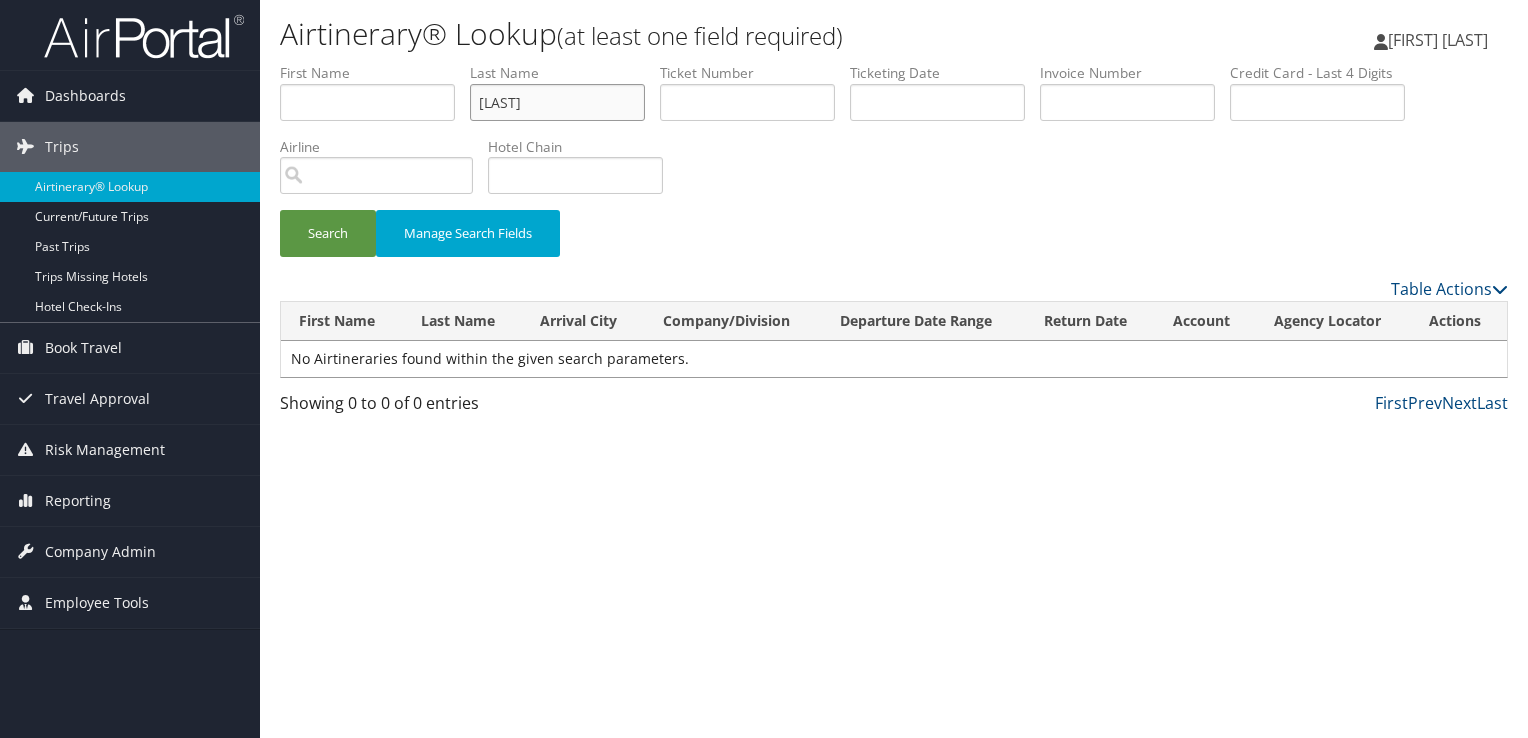click on "Search" at bounding box center (328, 233) 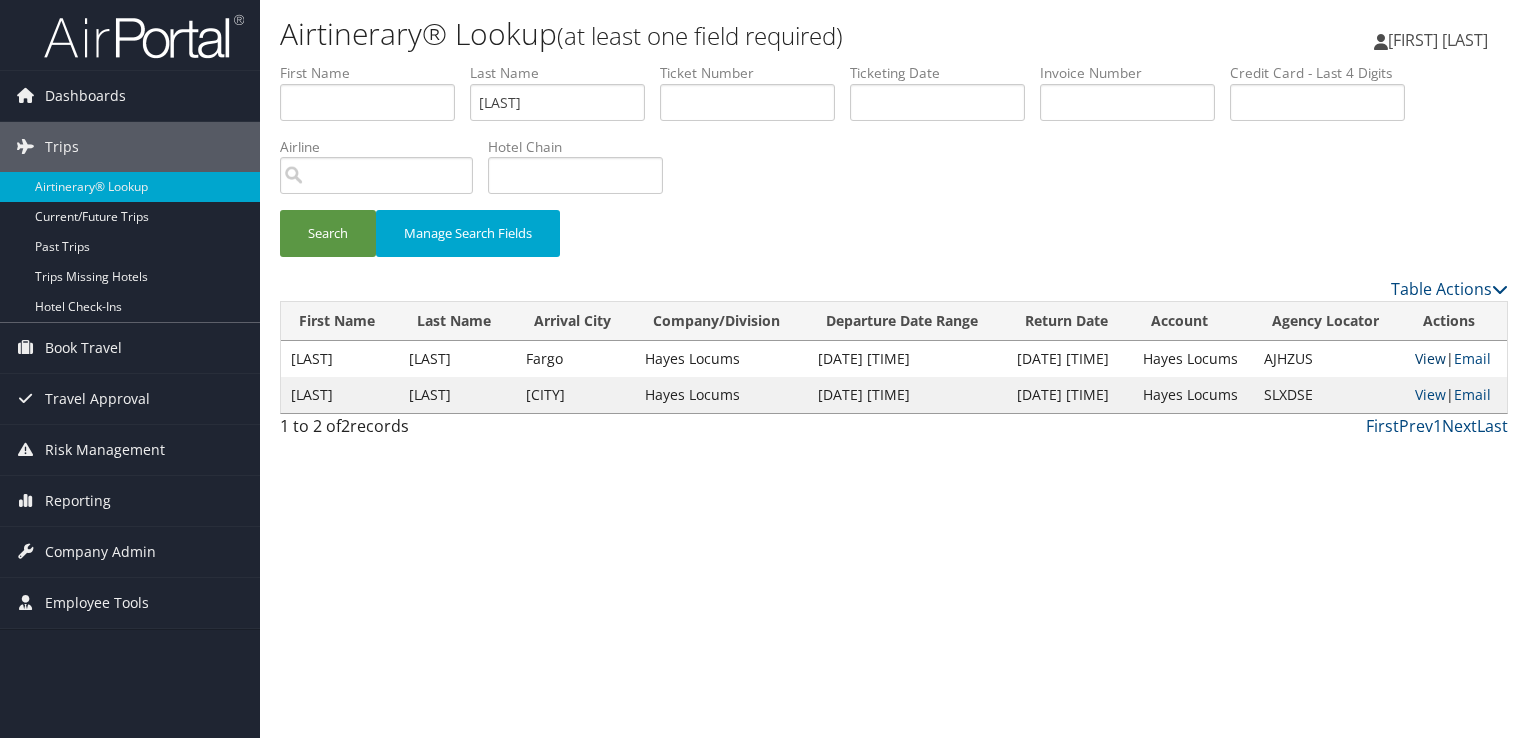 click on "View" at bounding box center (1430, 358) 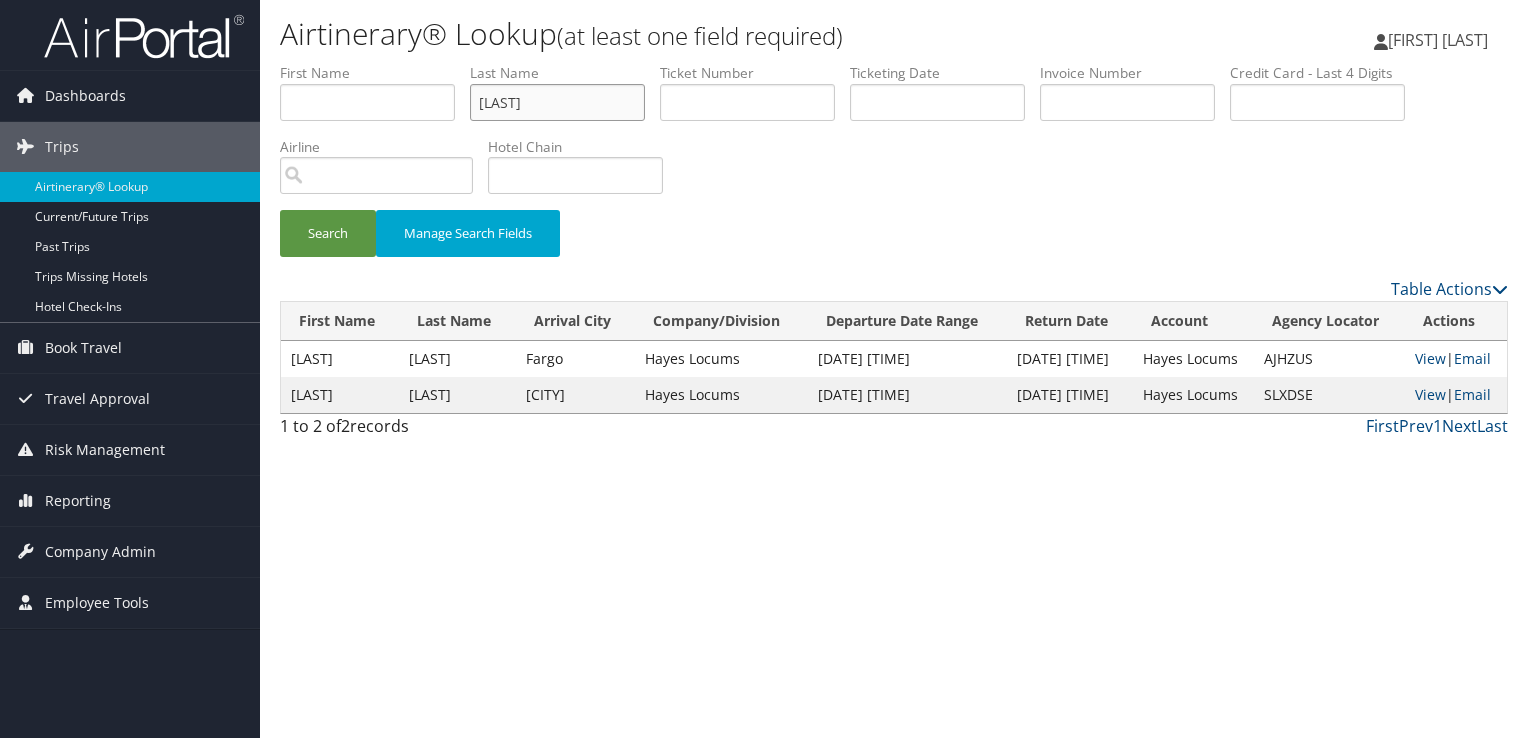 drag, startPoint x: 381, startPoint y: 126, endPoint x: 317, endPoint y: 118, distance: 64.49806 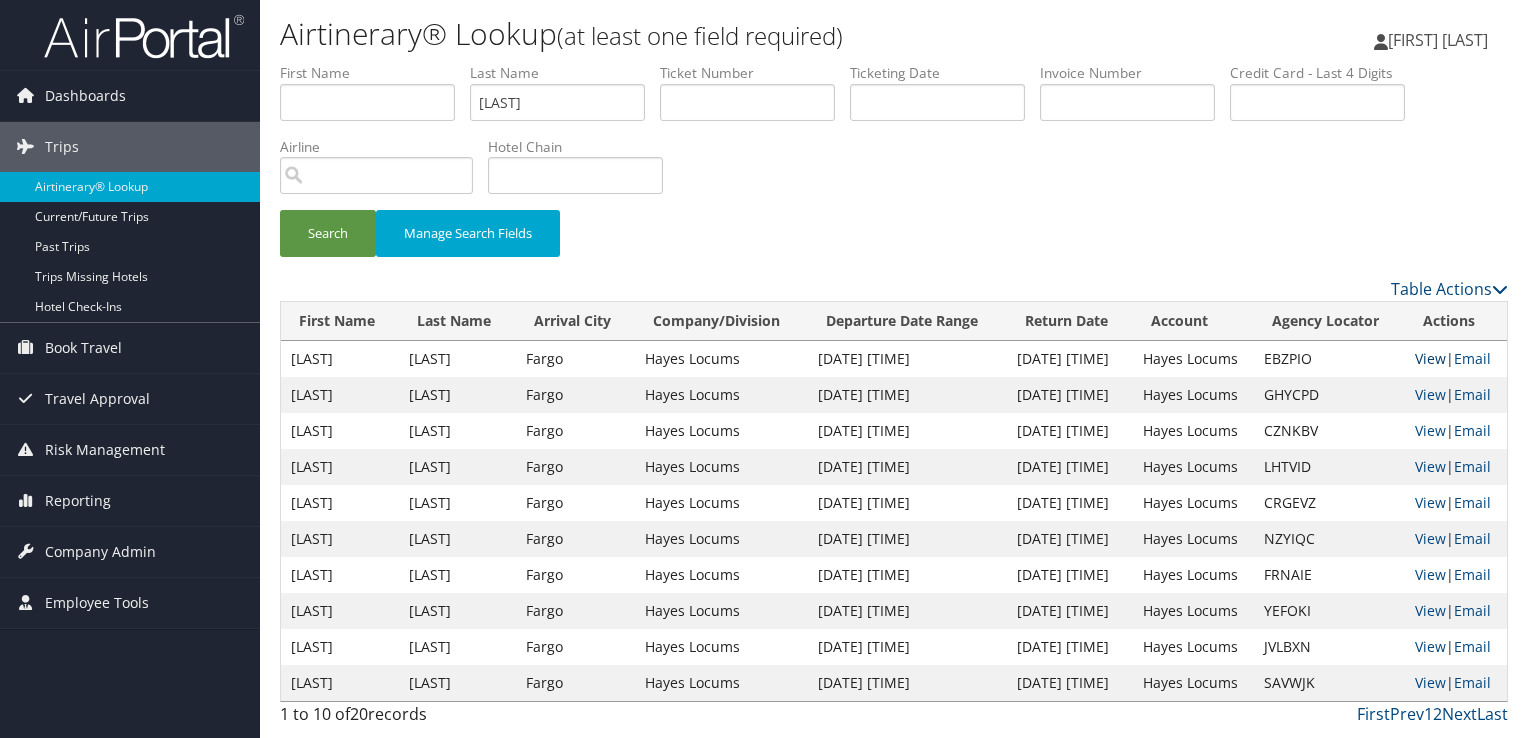 click on "View" at bounding box center [1430, 358] 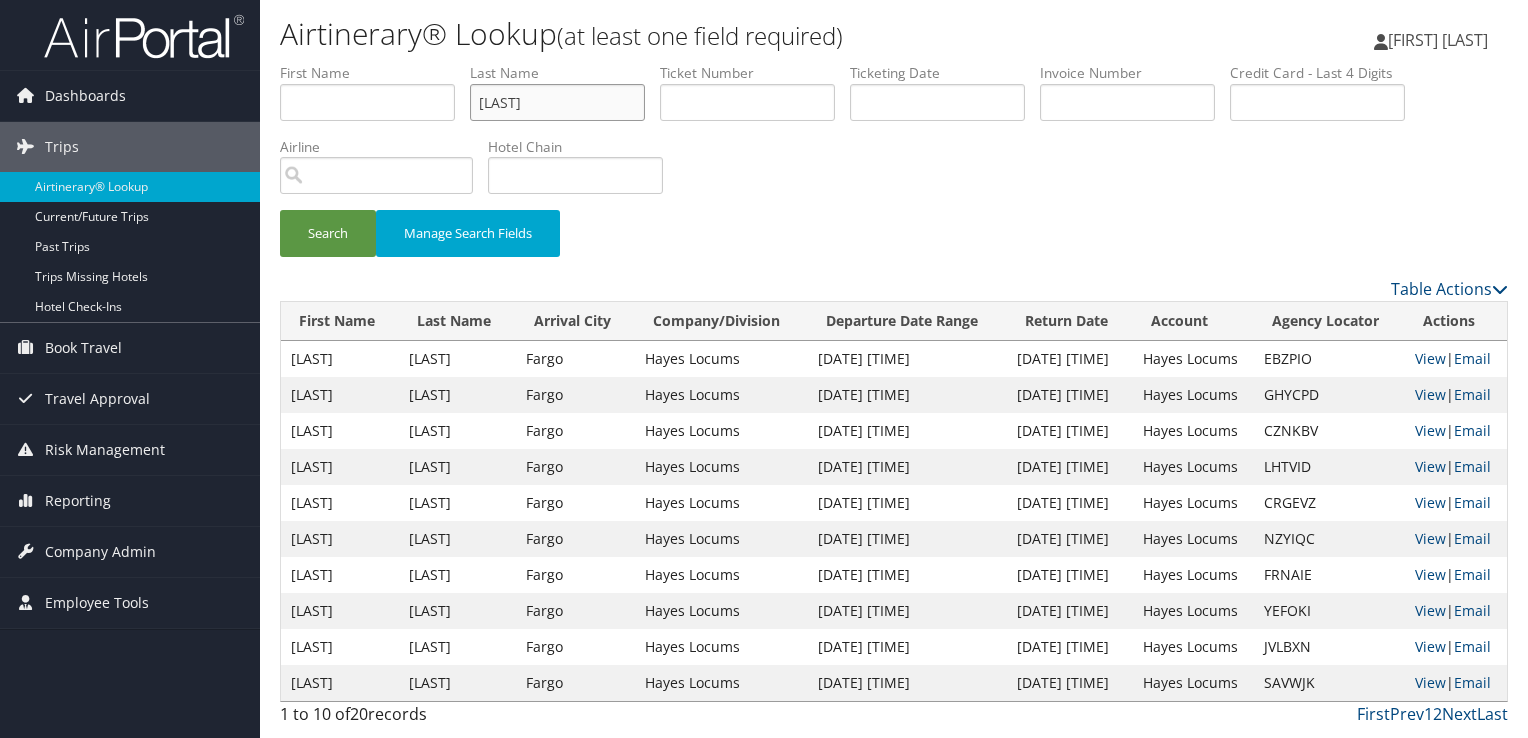 drag, startPoint x: 588, startPoint y: 102, endPoint x: 302, endPoint y: 102, distance: 286 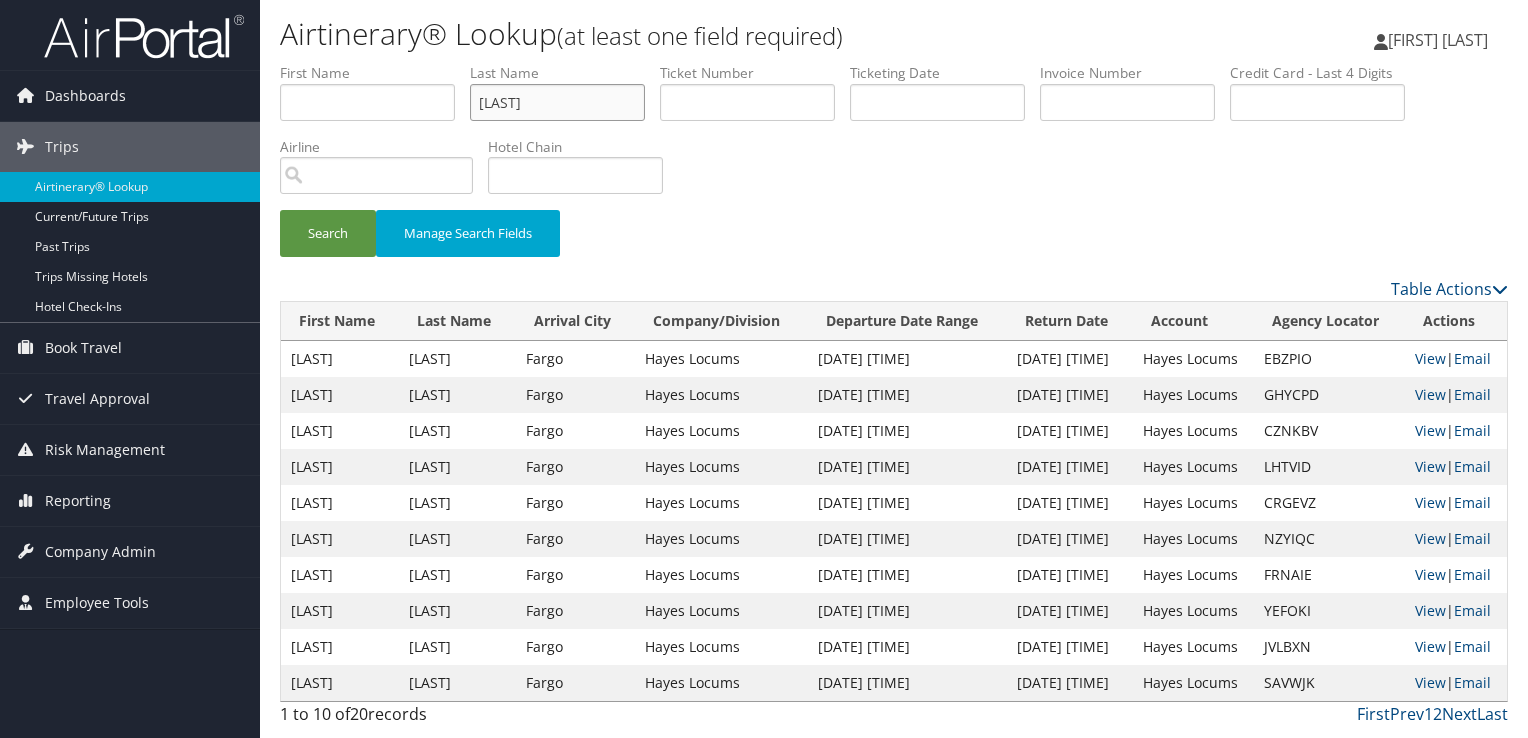 click on "Search" at bounding box center (328, 233) 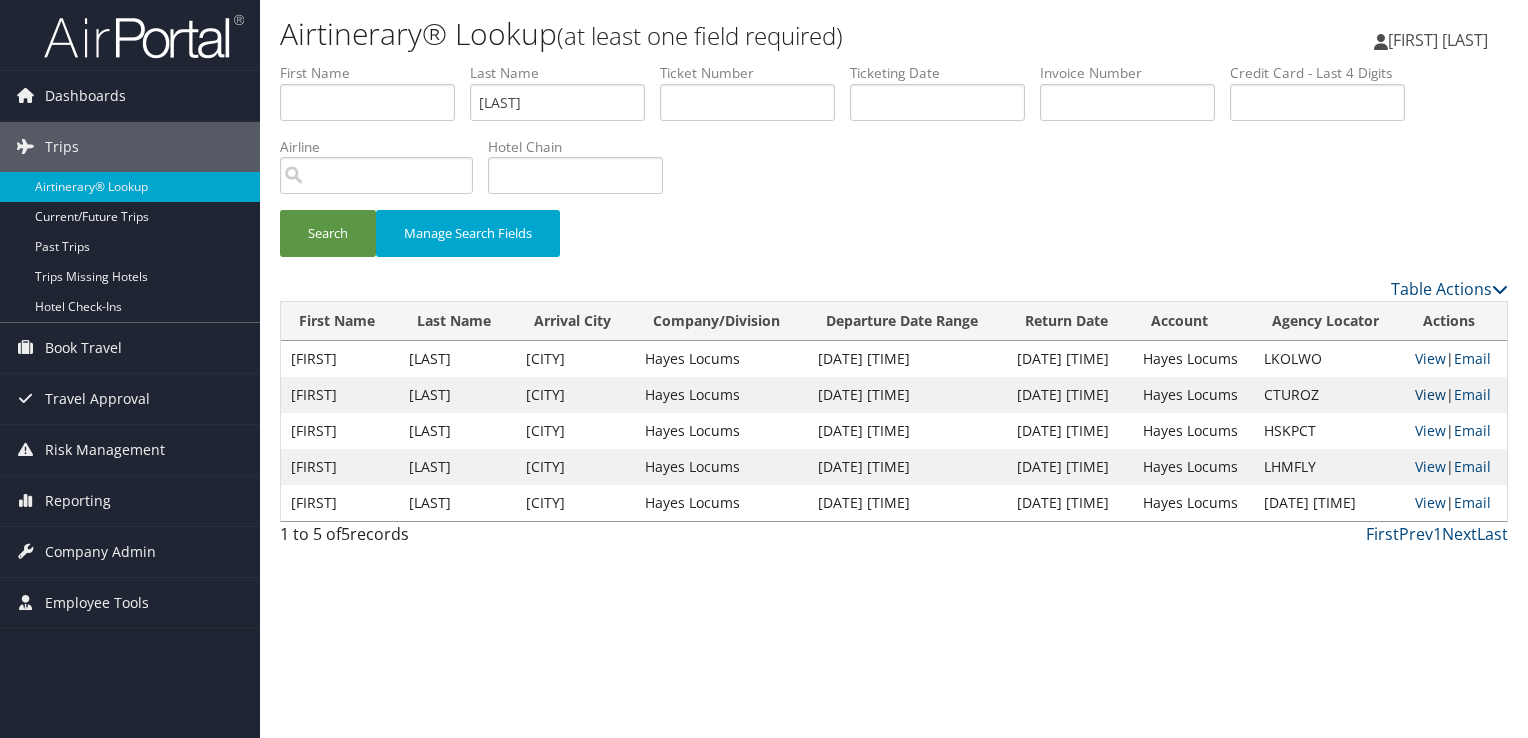 click on "View" at bounding box center [1430, 394] 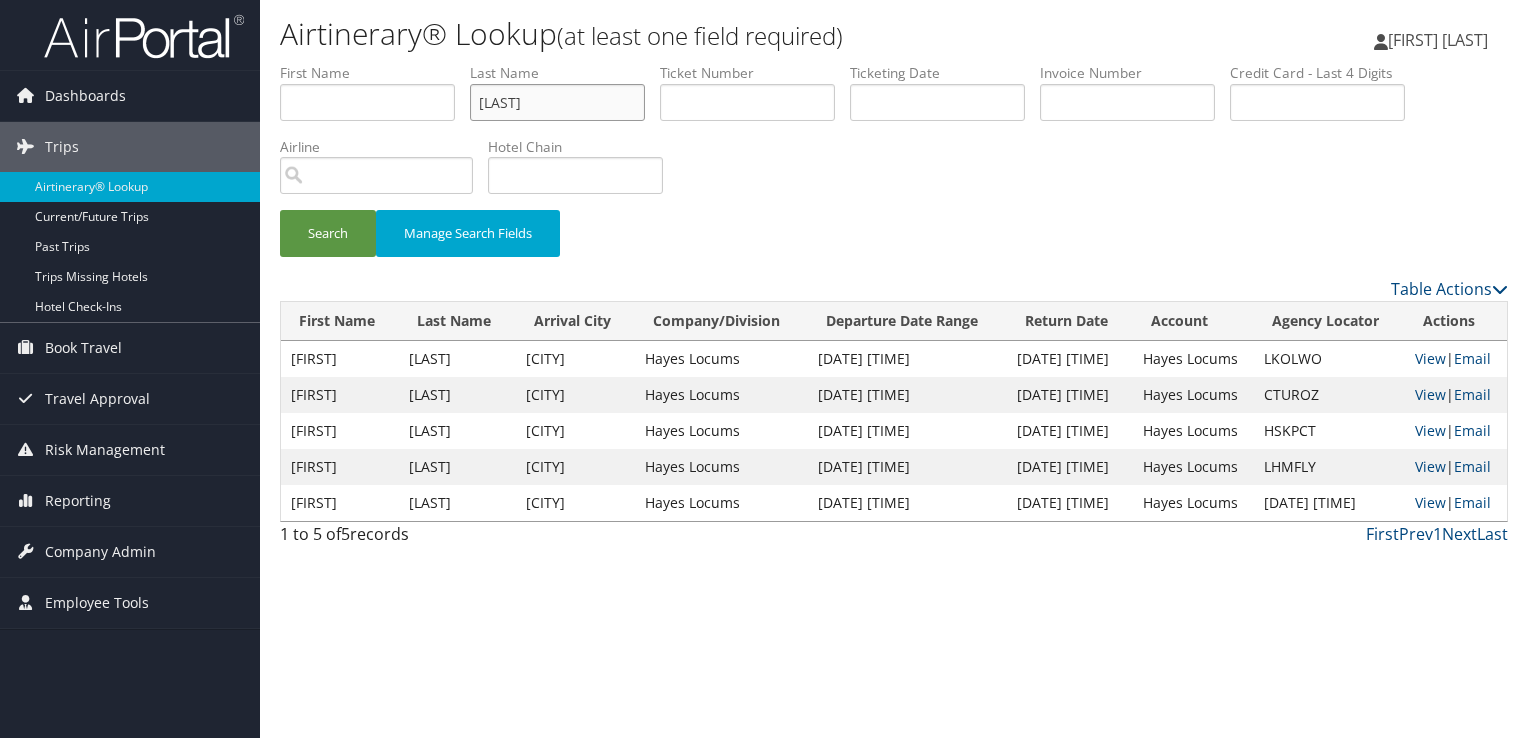 drag, startPoint x: 593, startPoint y: 91, endPoint x: 419, endPoint y: 110, distance: 175.03429 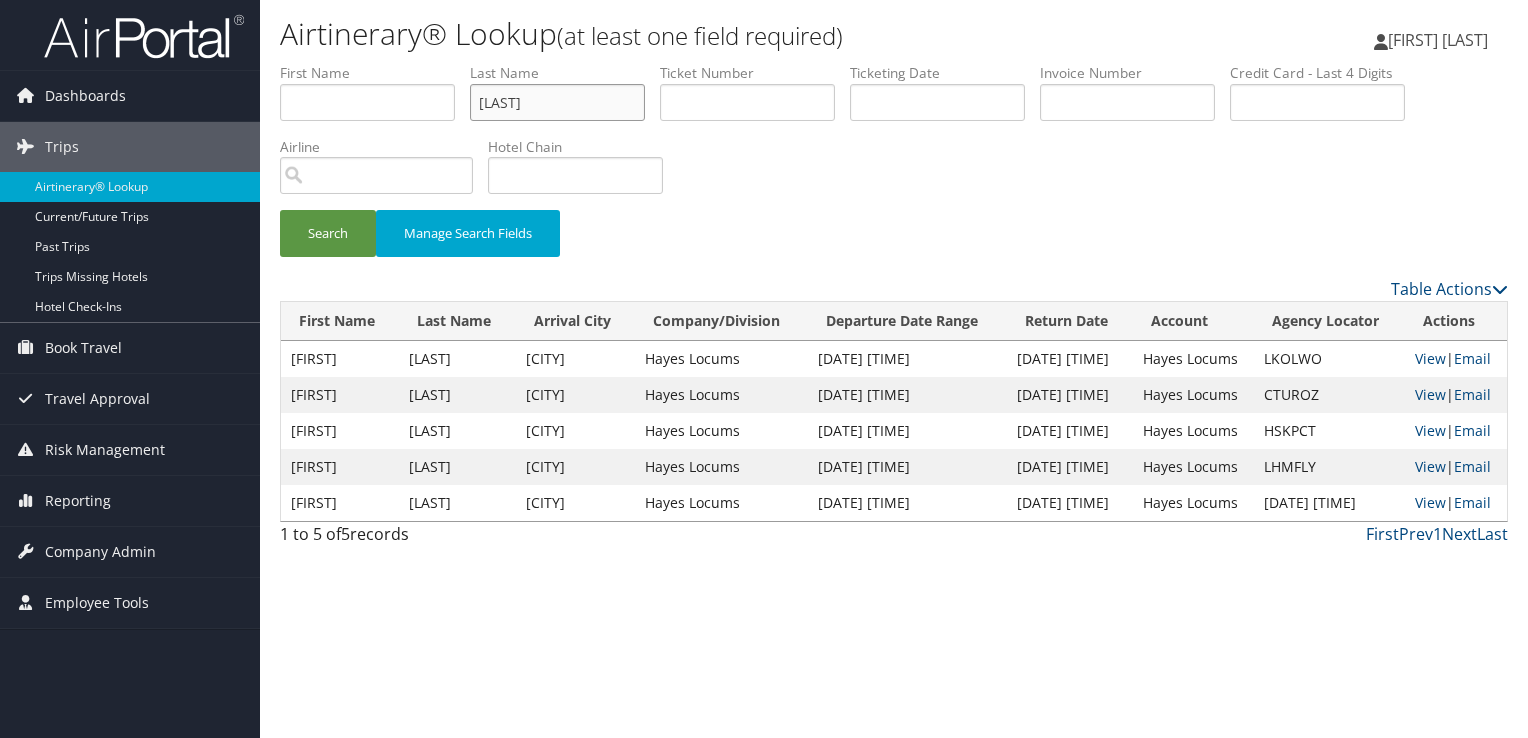 click on "Search" at bounding box center [328, 233] 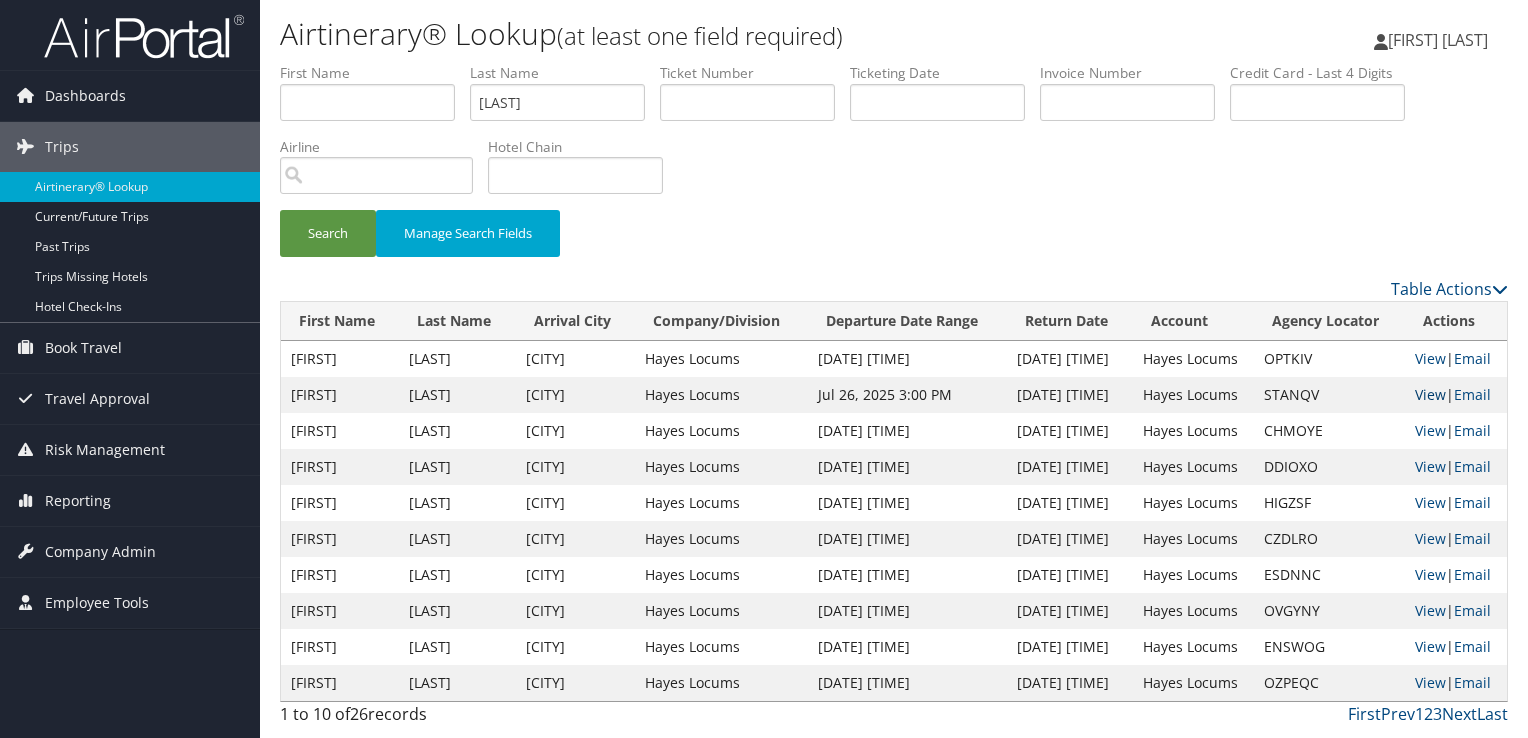 click on "View" at bounding box center [1430, 394] 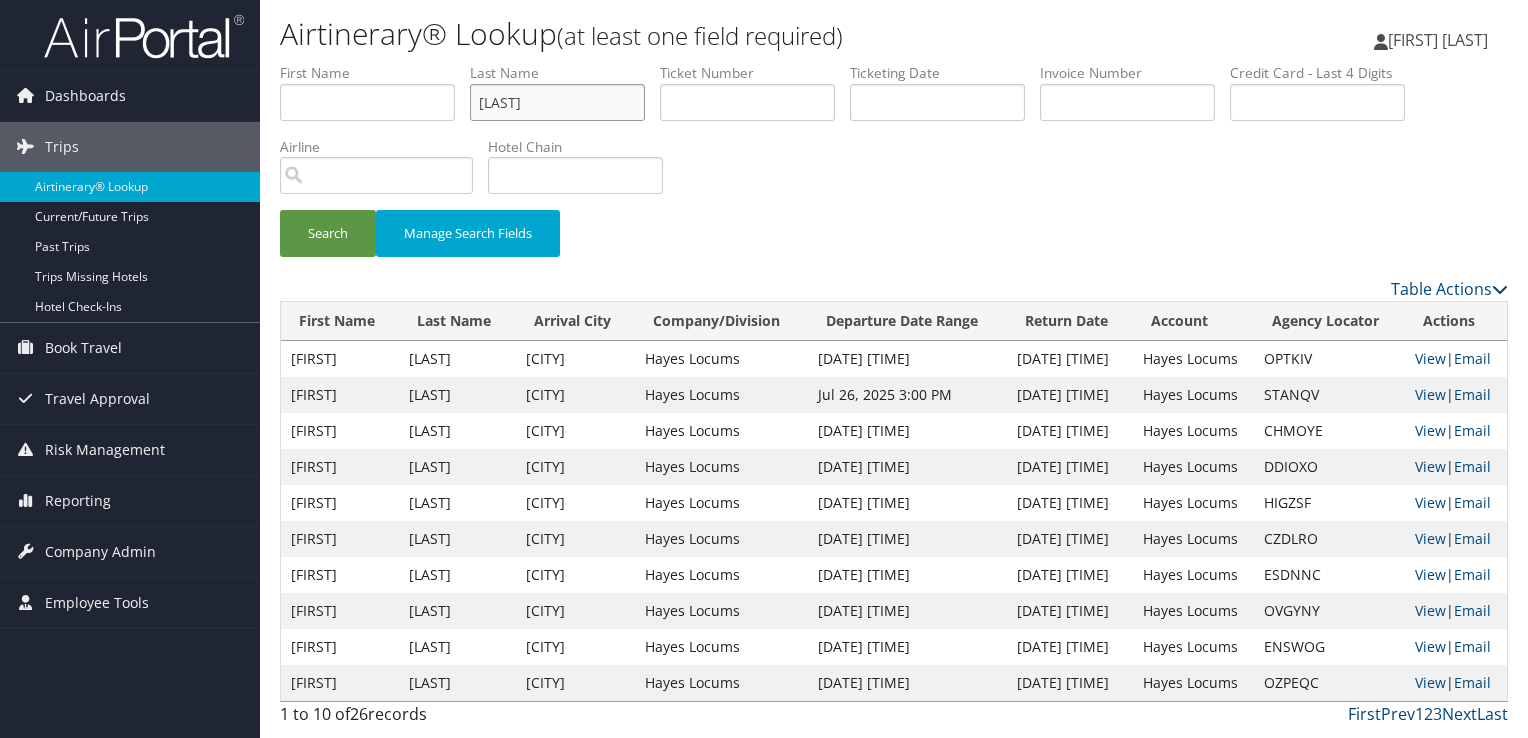 drag, startPoint x: 538, startPoint y: 91, endPoint x: 413, endPoint y: 110, distance: 126.43575 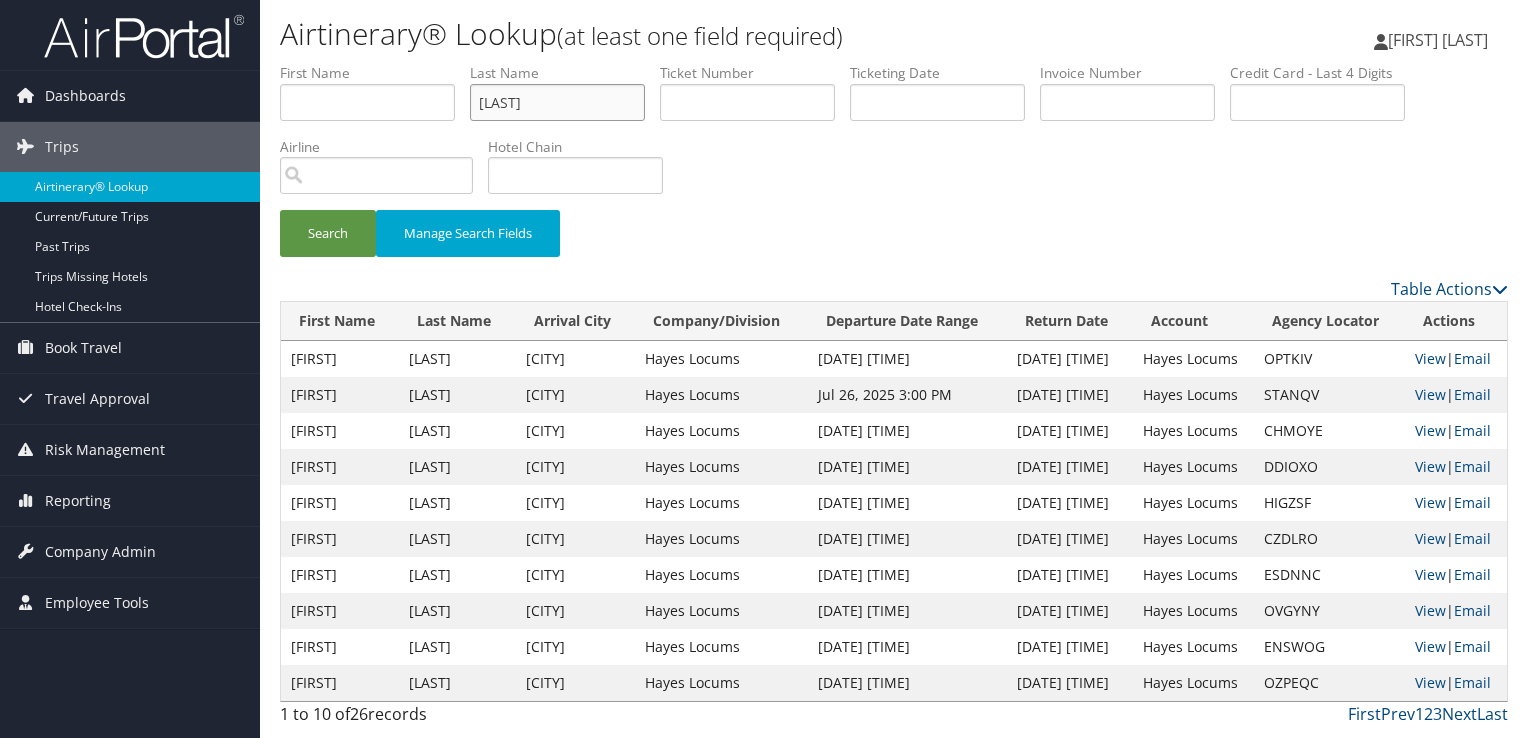 type on "nguyen" 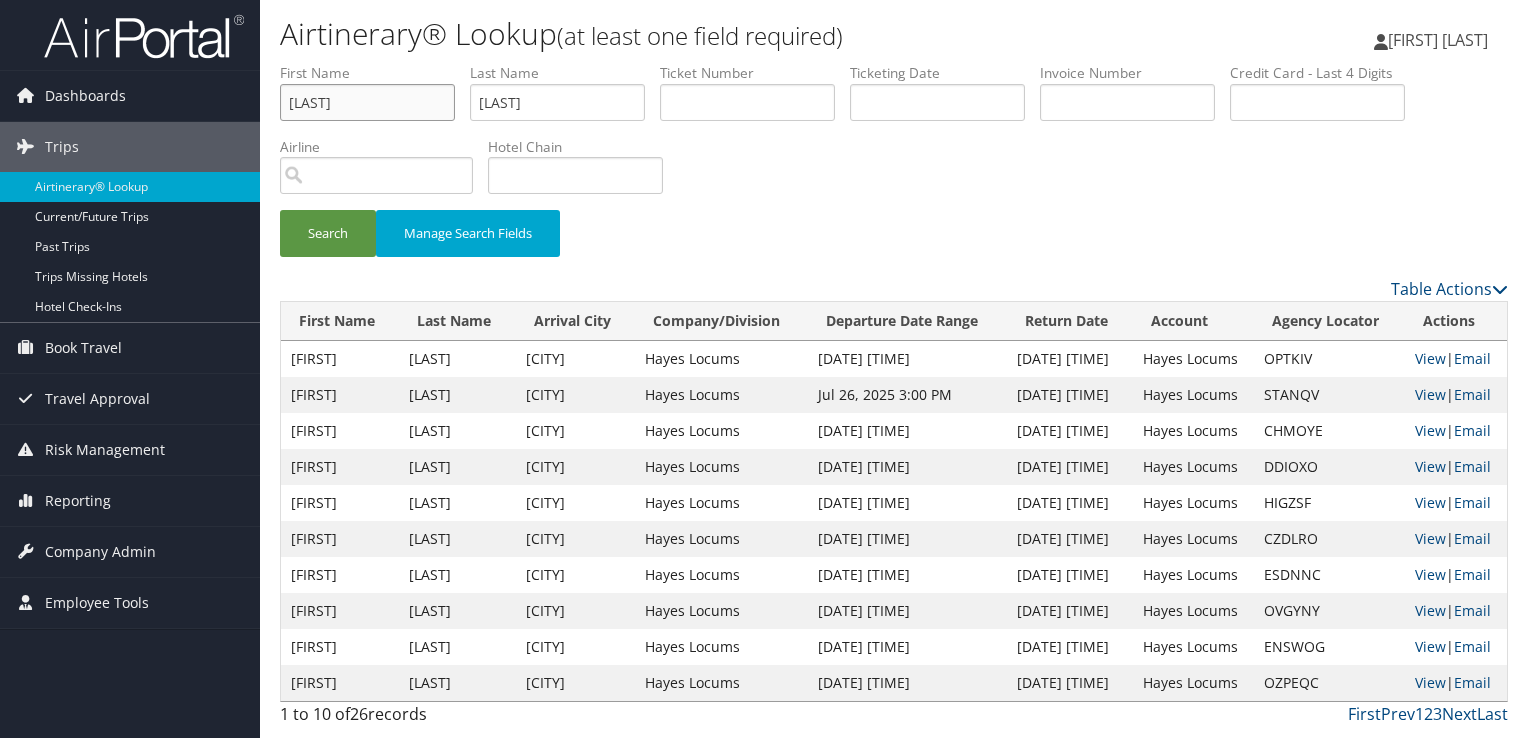 click on "Search" at bounding box center [328, 233] 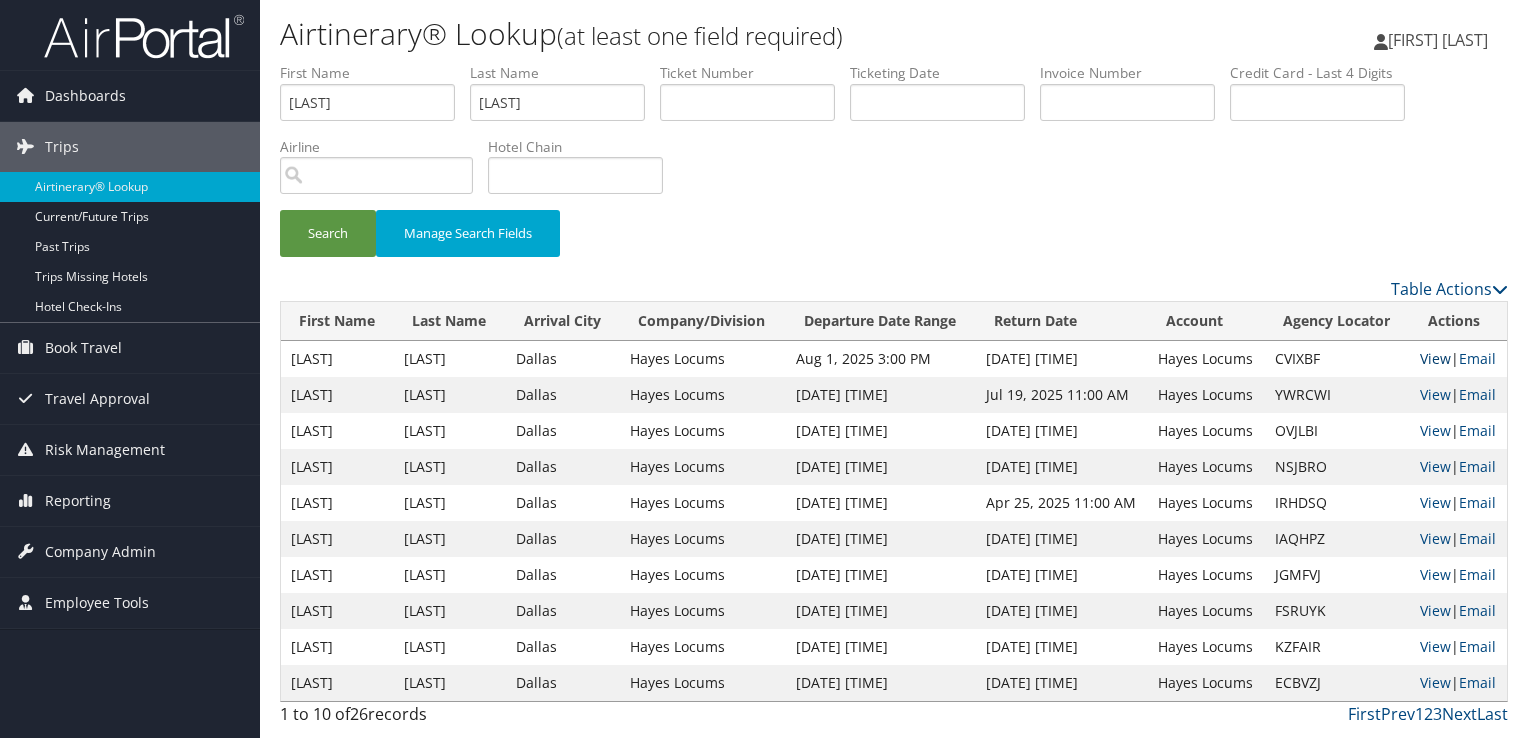 click on "View" at bounding box center [1435, 358] 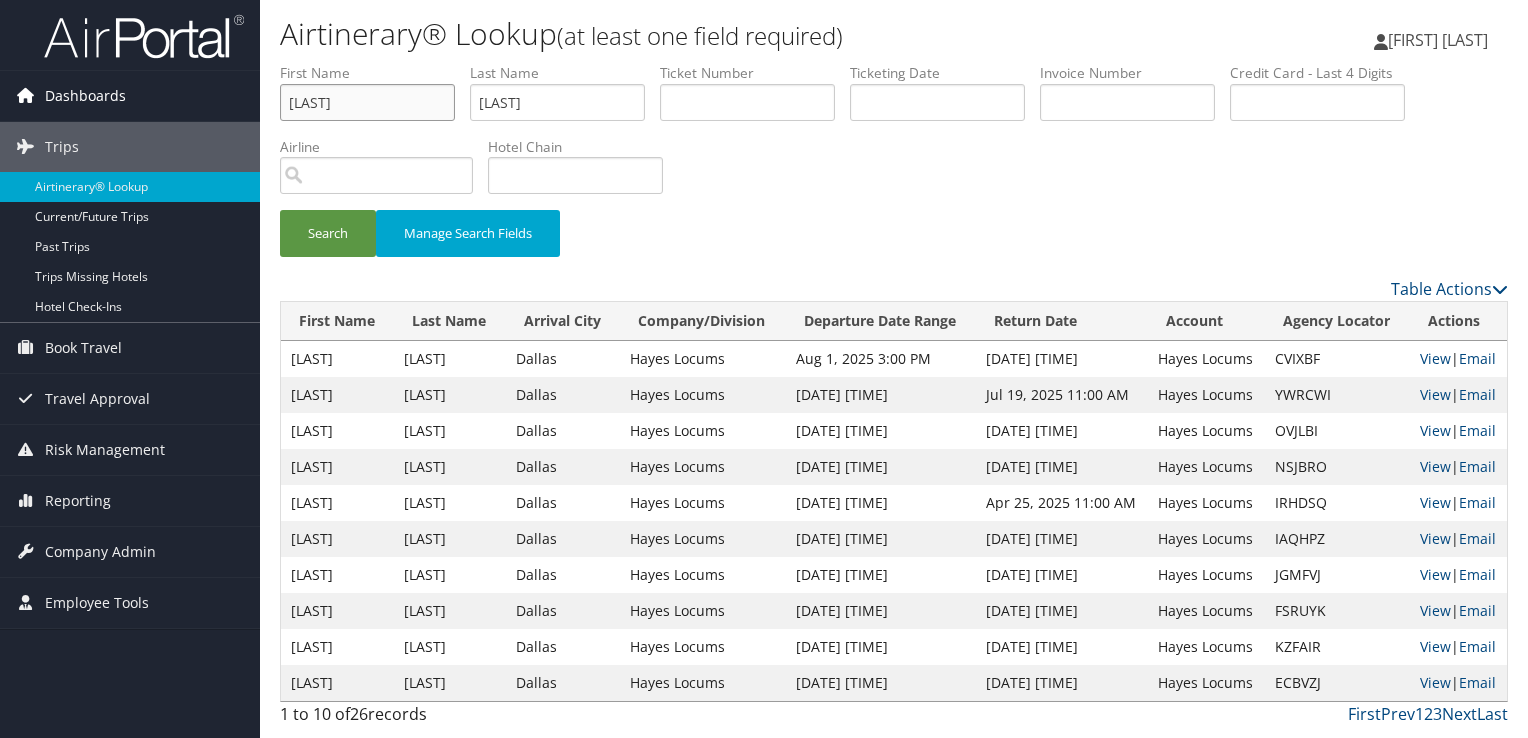 drag, startPoint x: 402, startPoint y: 102, endPoint x: 154, endPoint y: 109, distance: 248.09877 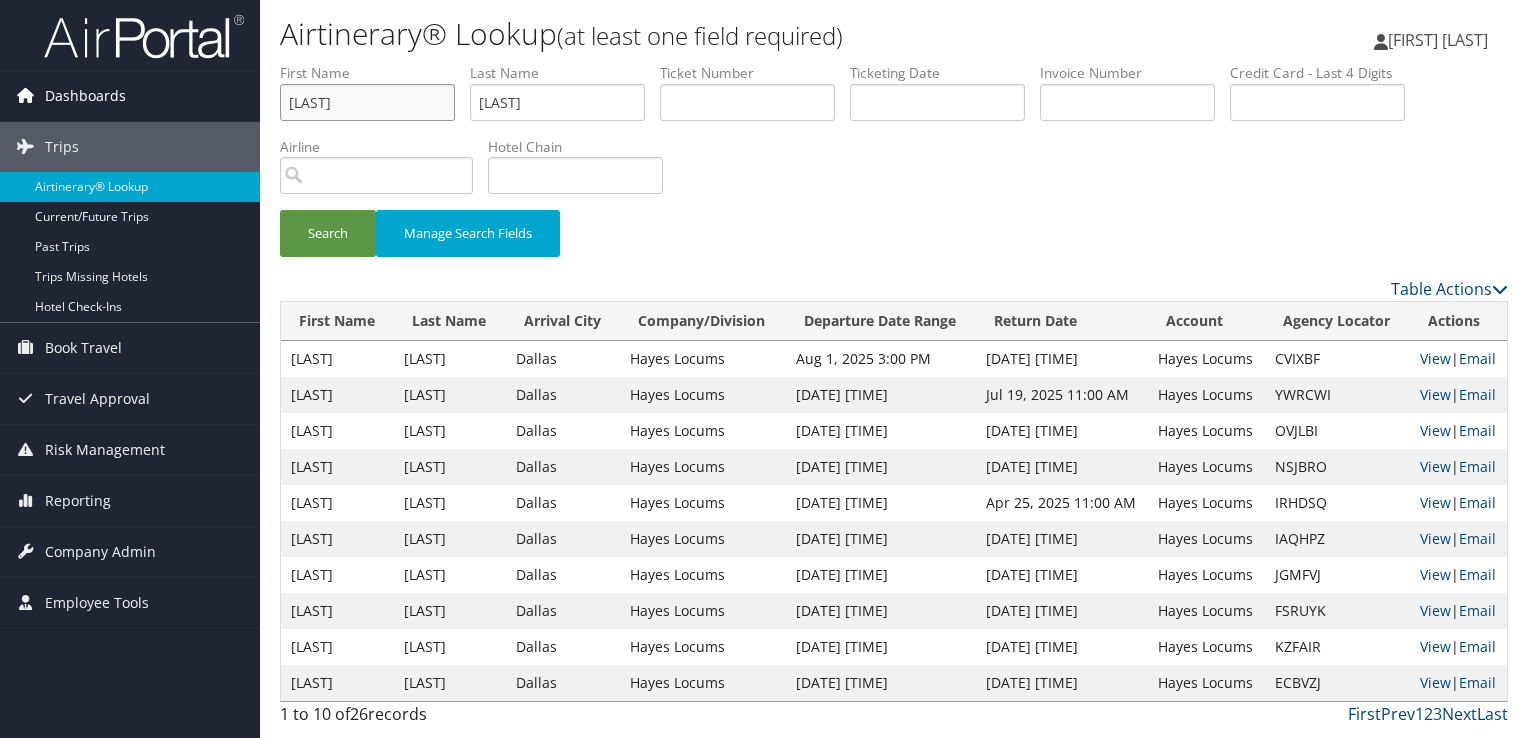 type on "craig" 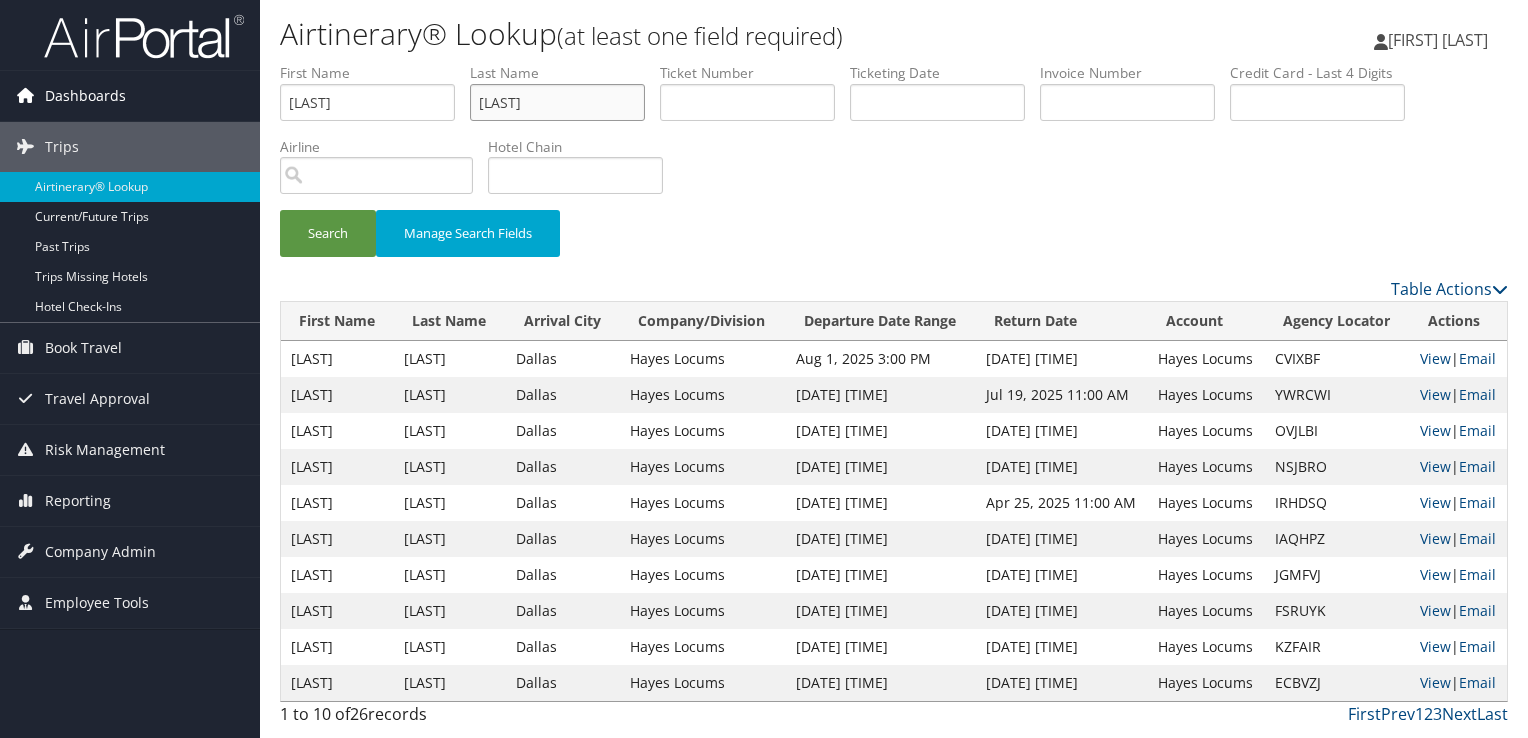 type on "stark" 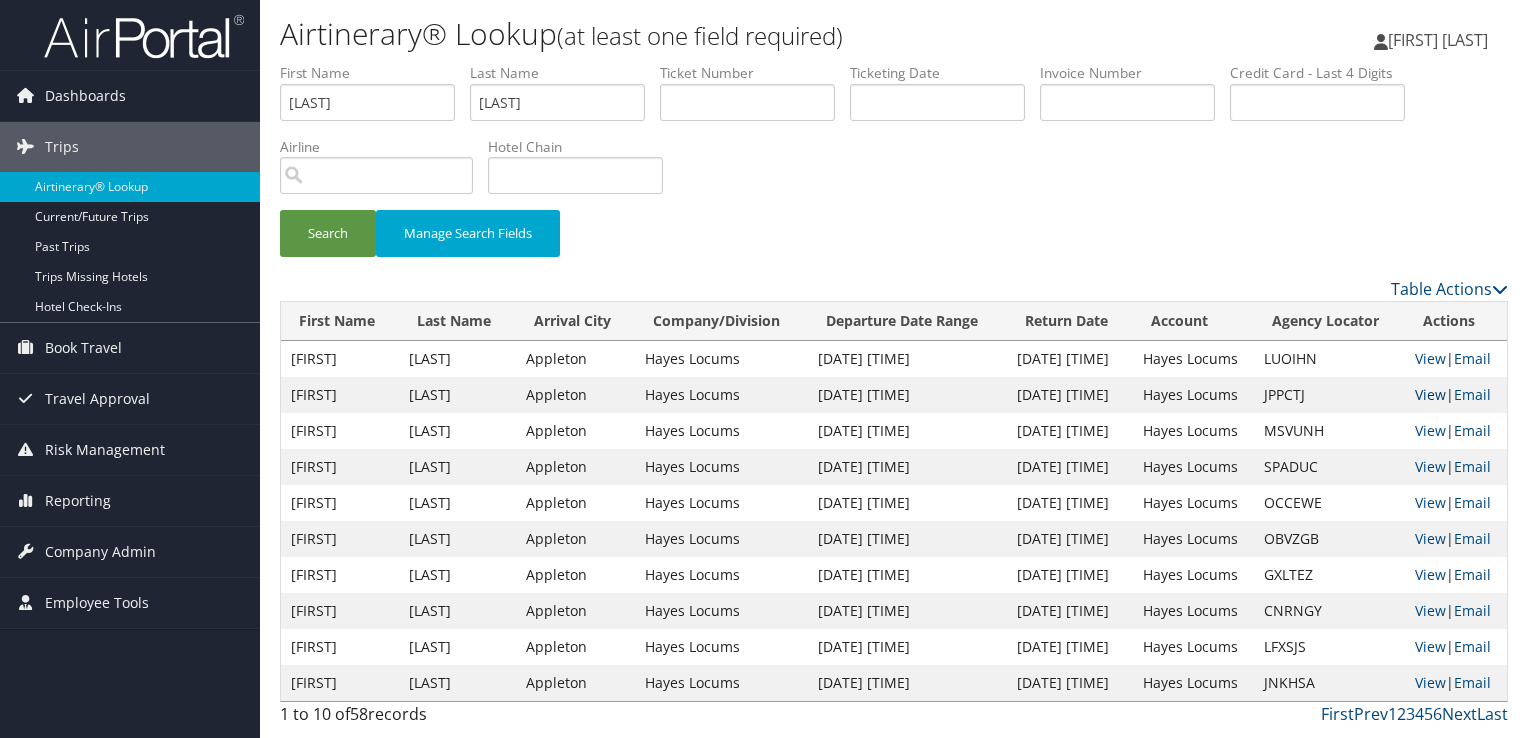 click on "View" at bounding box center (1430, 394) 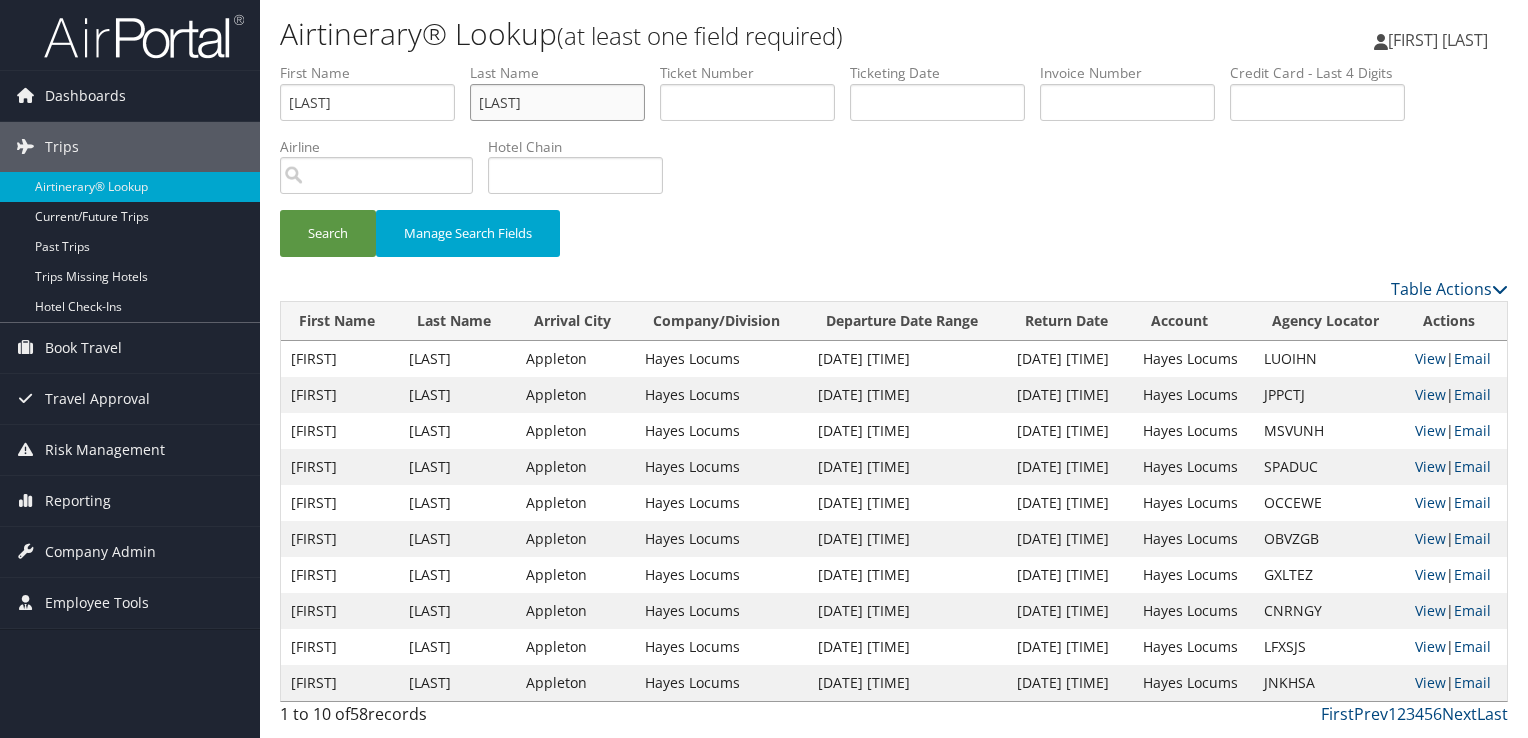 drag, startPoint x: 591, startPoint y: 96, endPoint x: 314, endPoint y: 121, distance: 278.1259 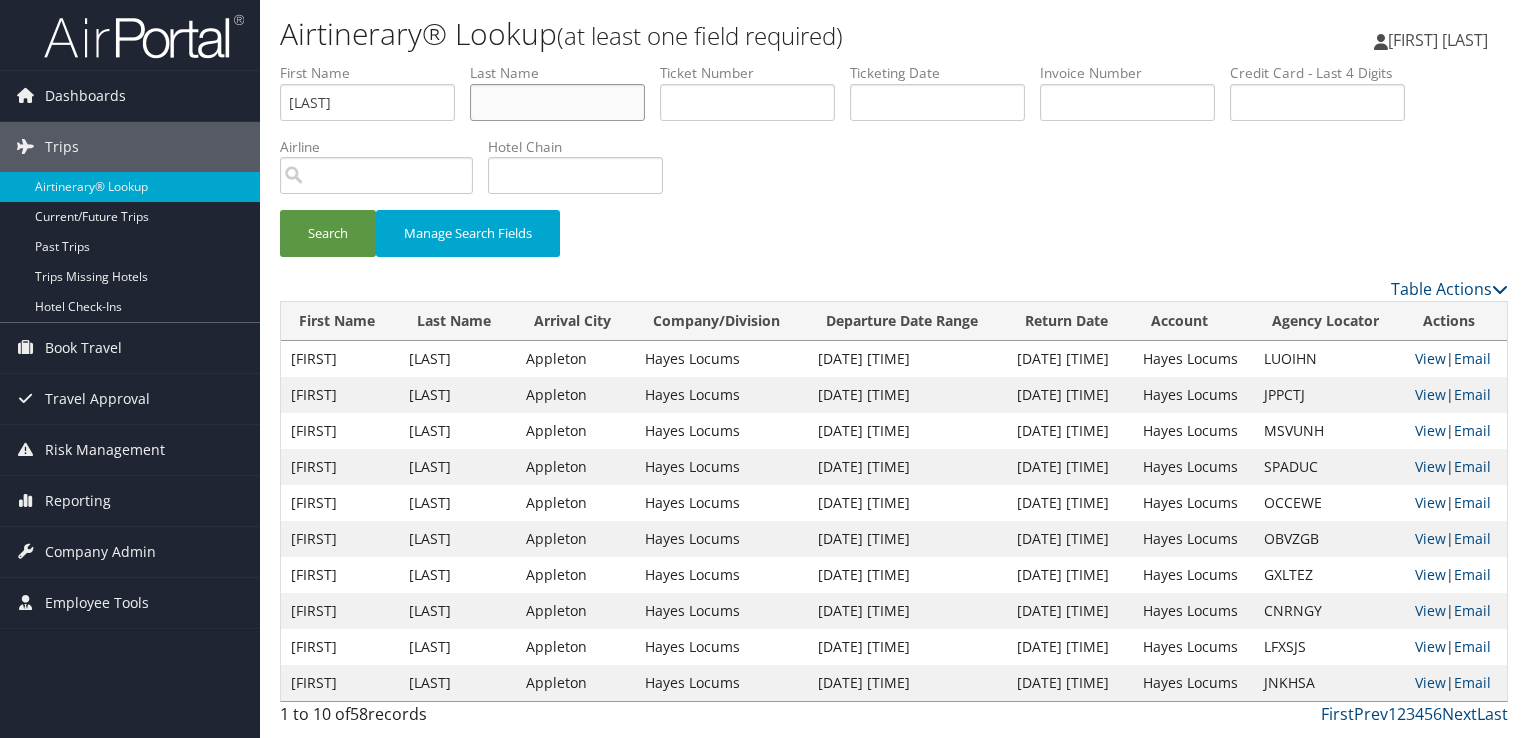 type 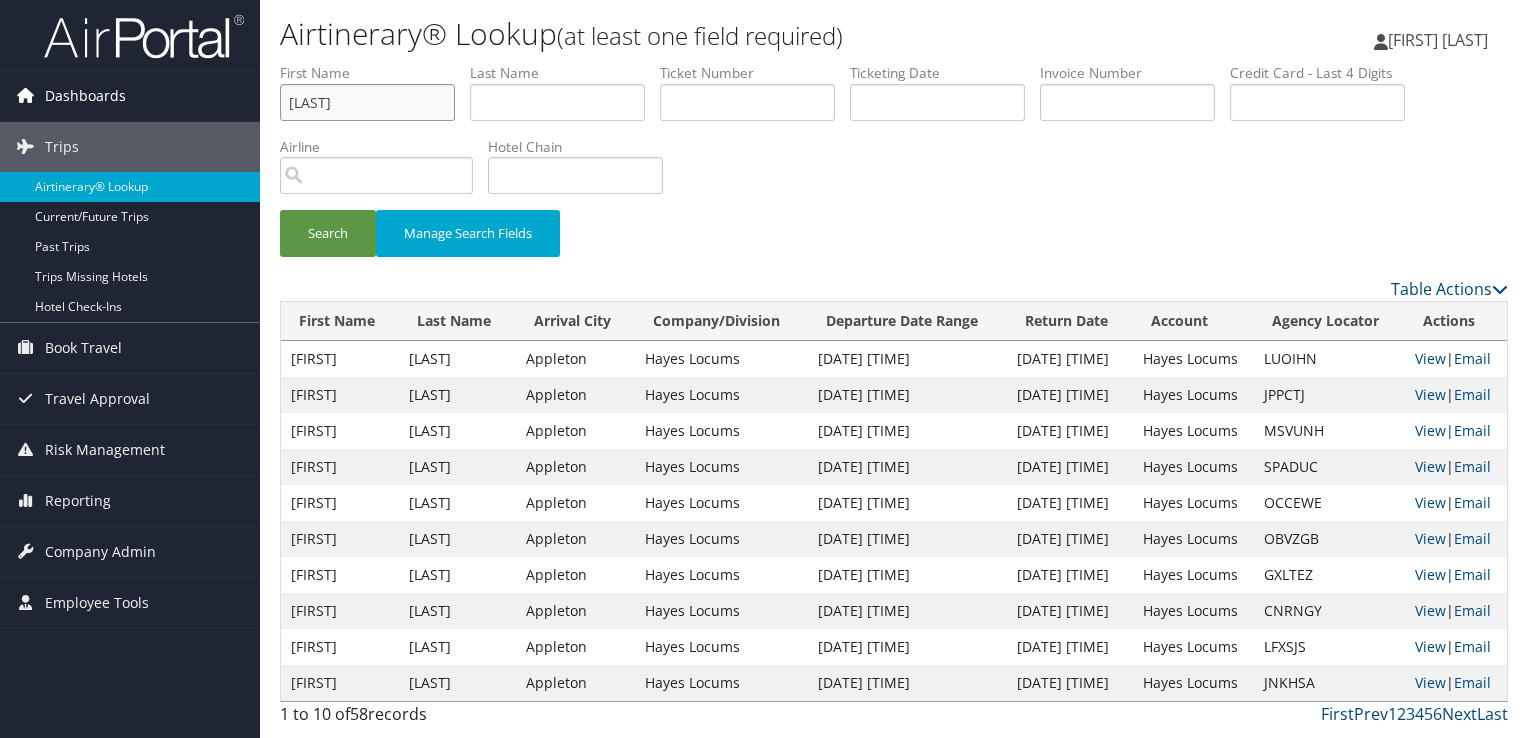drag, startPoint x: 303, startPoint y: 91, endPoint x: 155, endPoint y: 97, distance: 148.12157 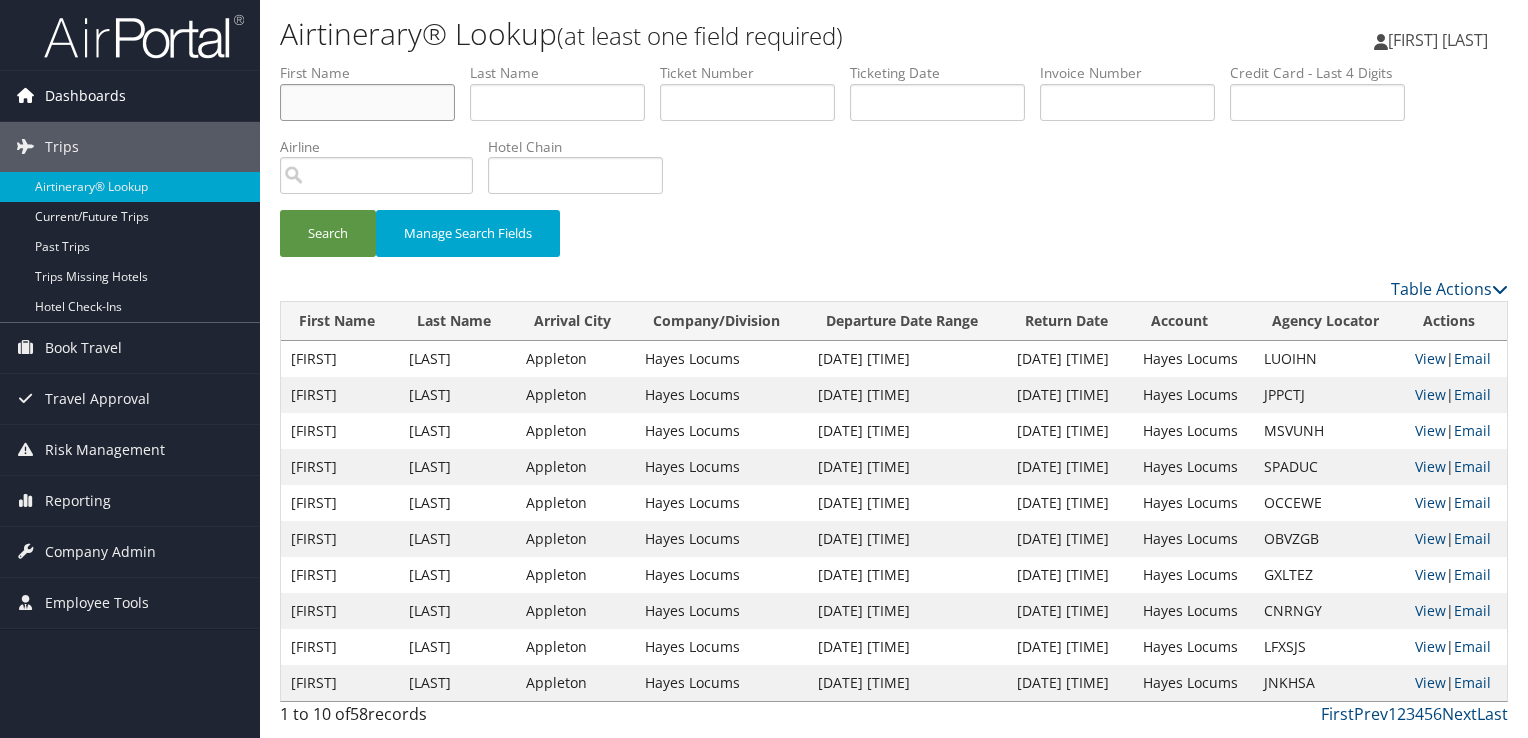 type 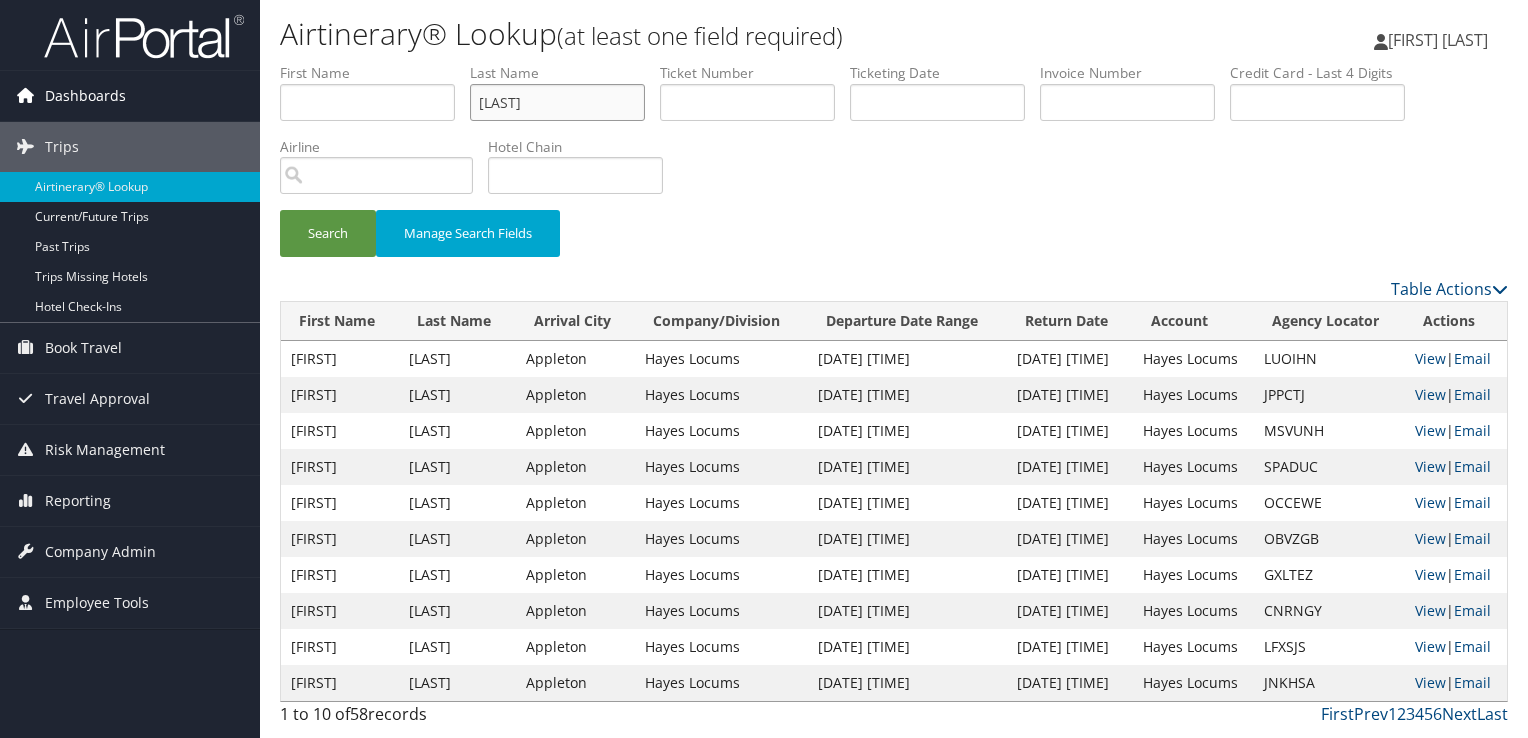 click on "Search" at bounding box center (328, 233) 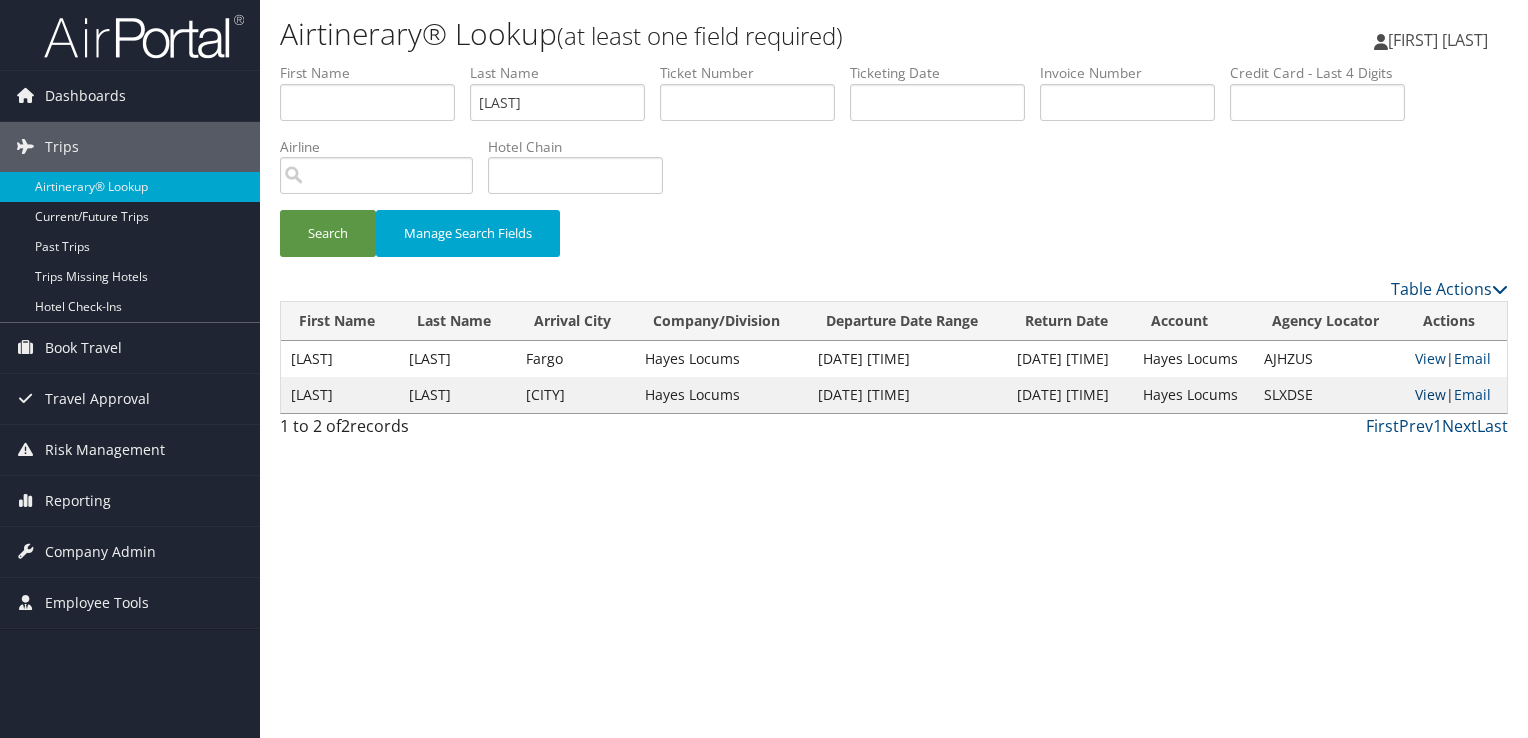 click on "View" at bounding box center [1430, 394] 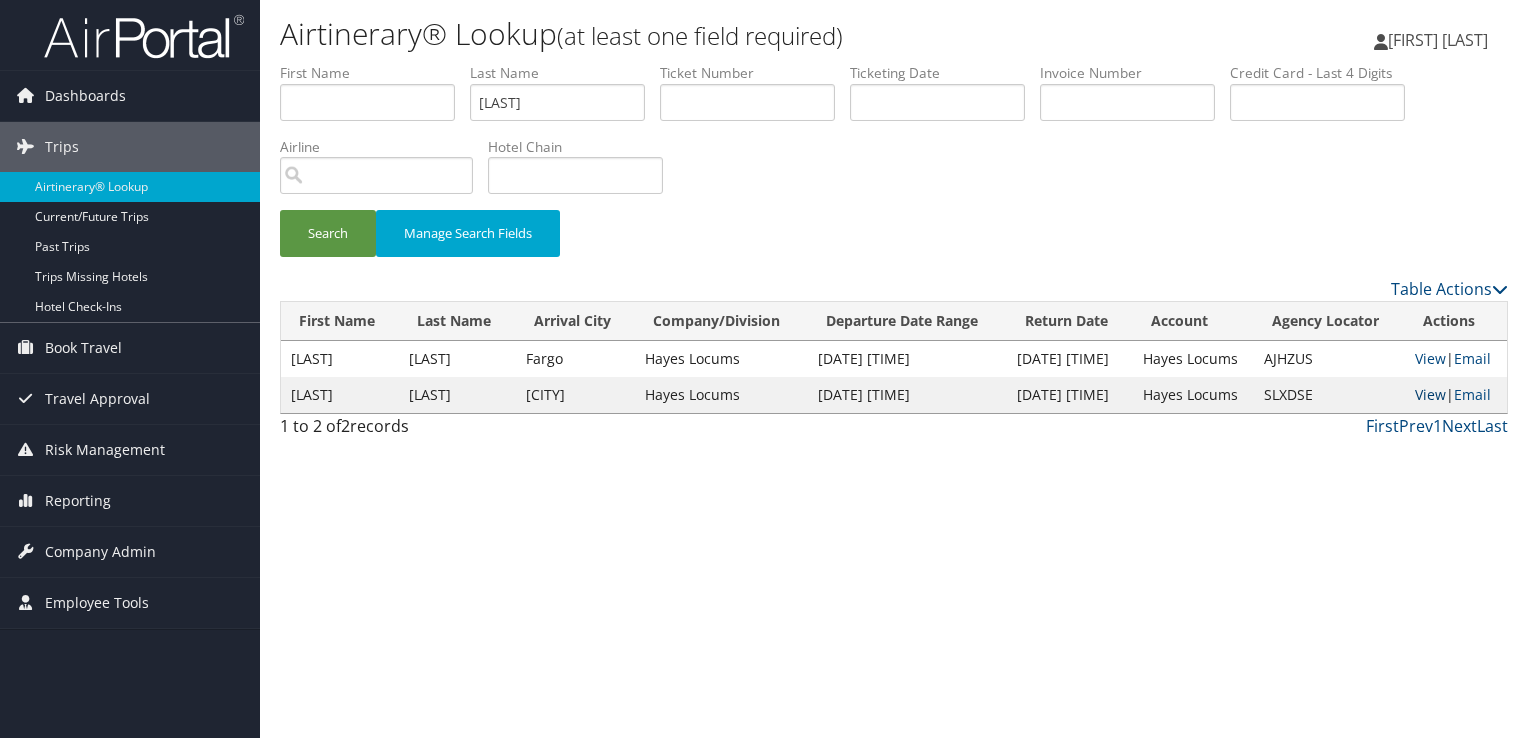 click on "View" at bounding box center (1430, 394) 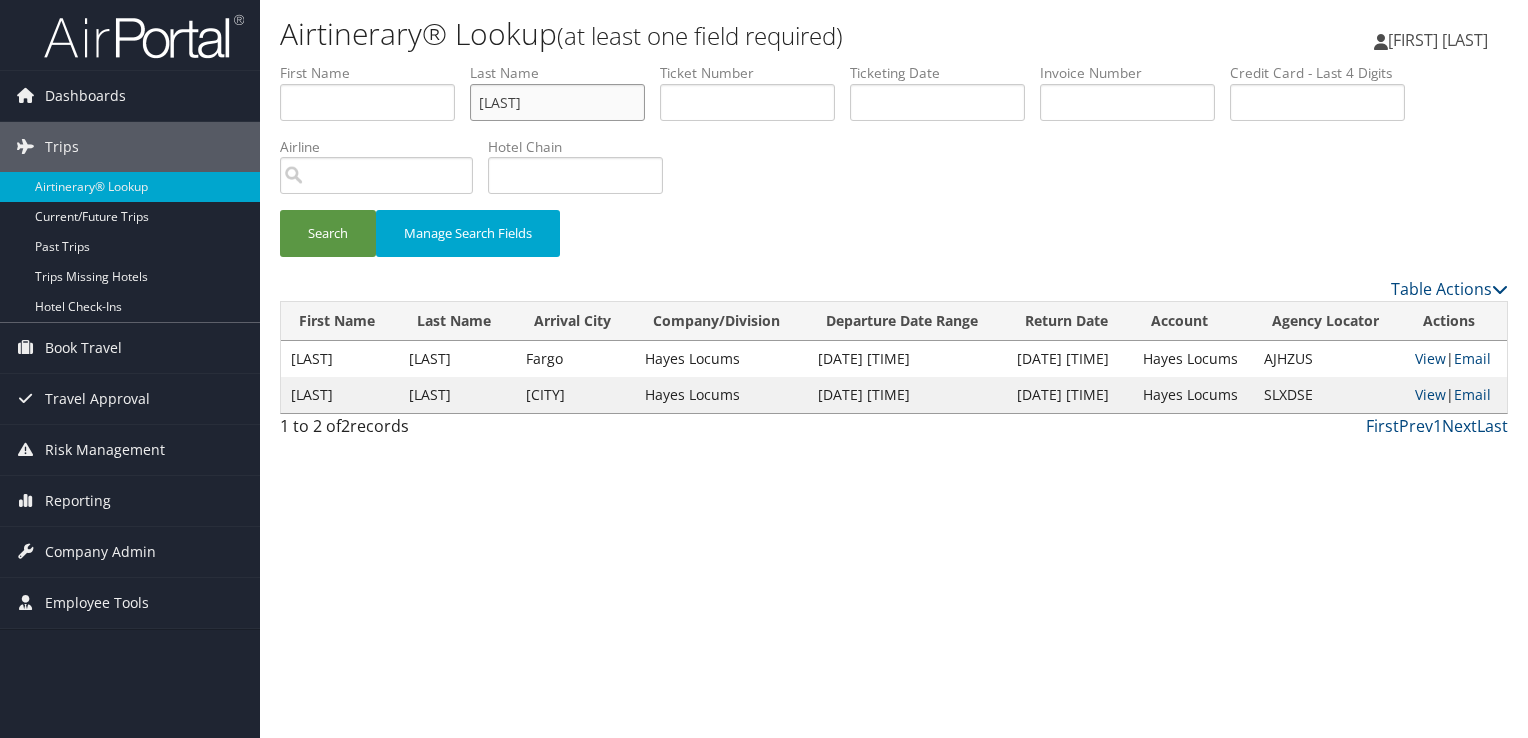 drag, startPoint x: 561, startPoint y: 101, endPoint x: 396, endPoint y: 97, distance: 165.04848 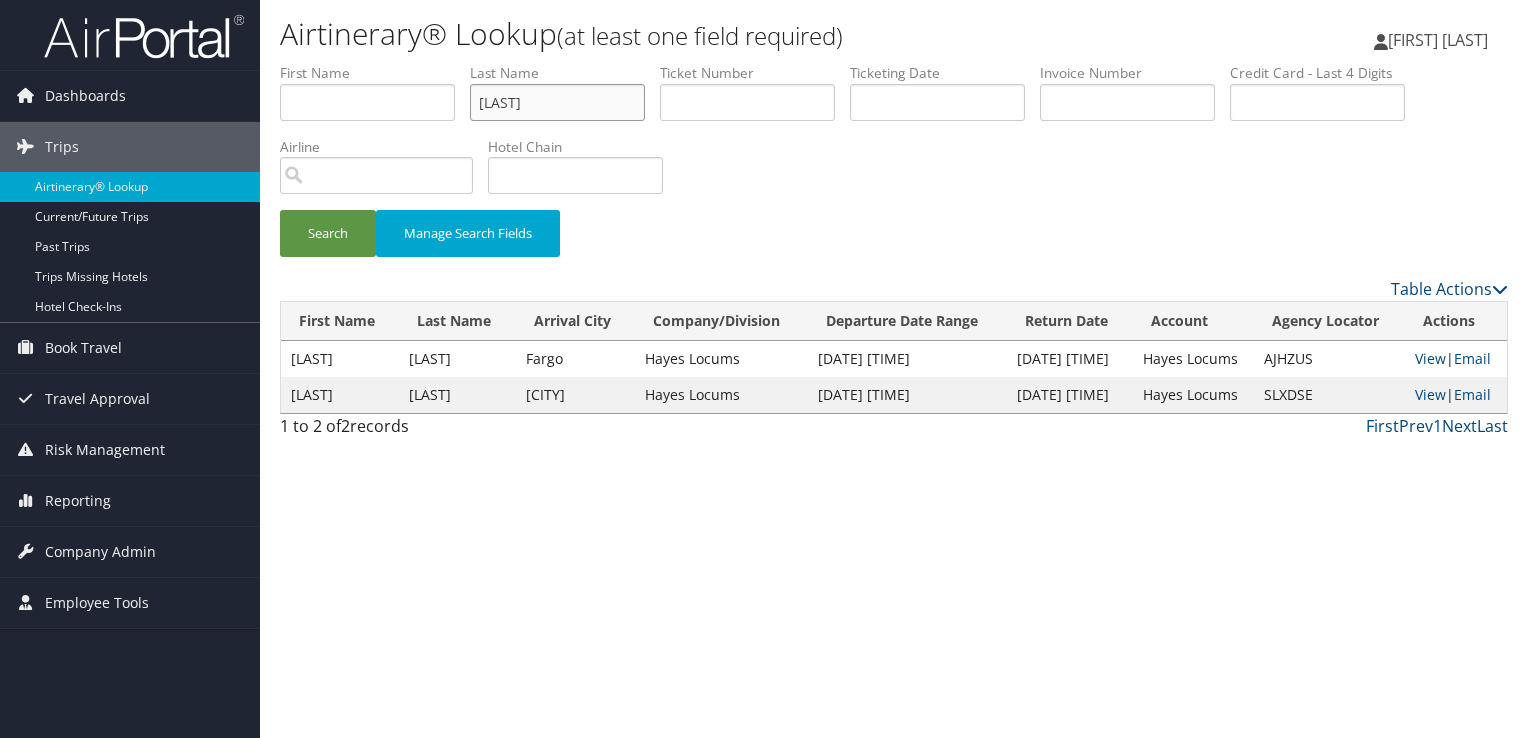click on "Search" at bounding box center [328, 233] 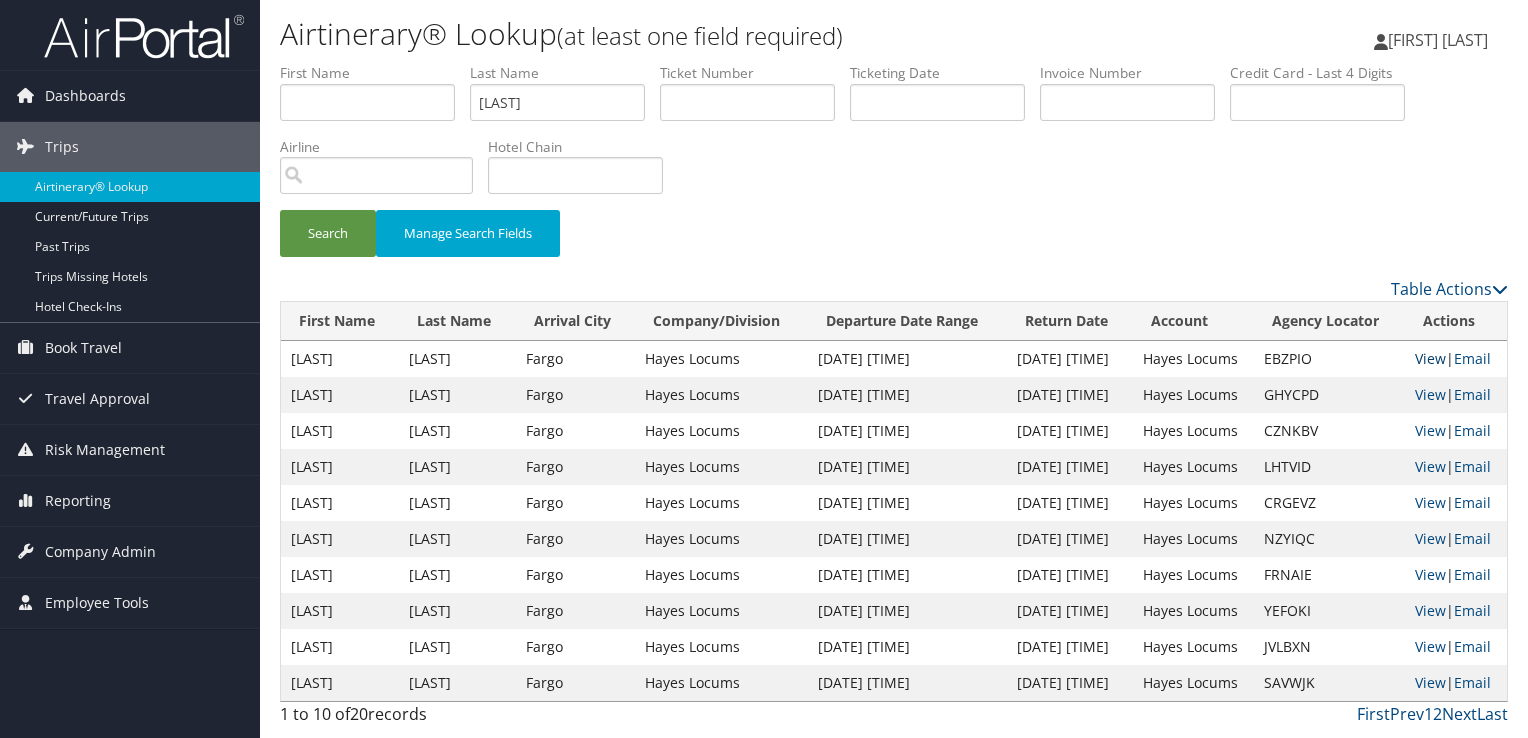 click on "View" at bounding box center (1430, 358) 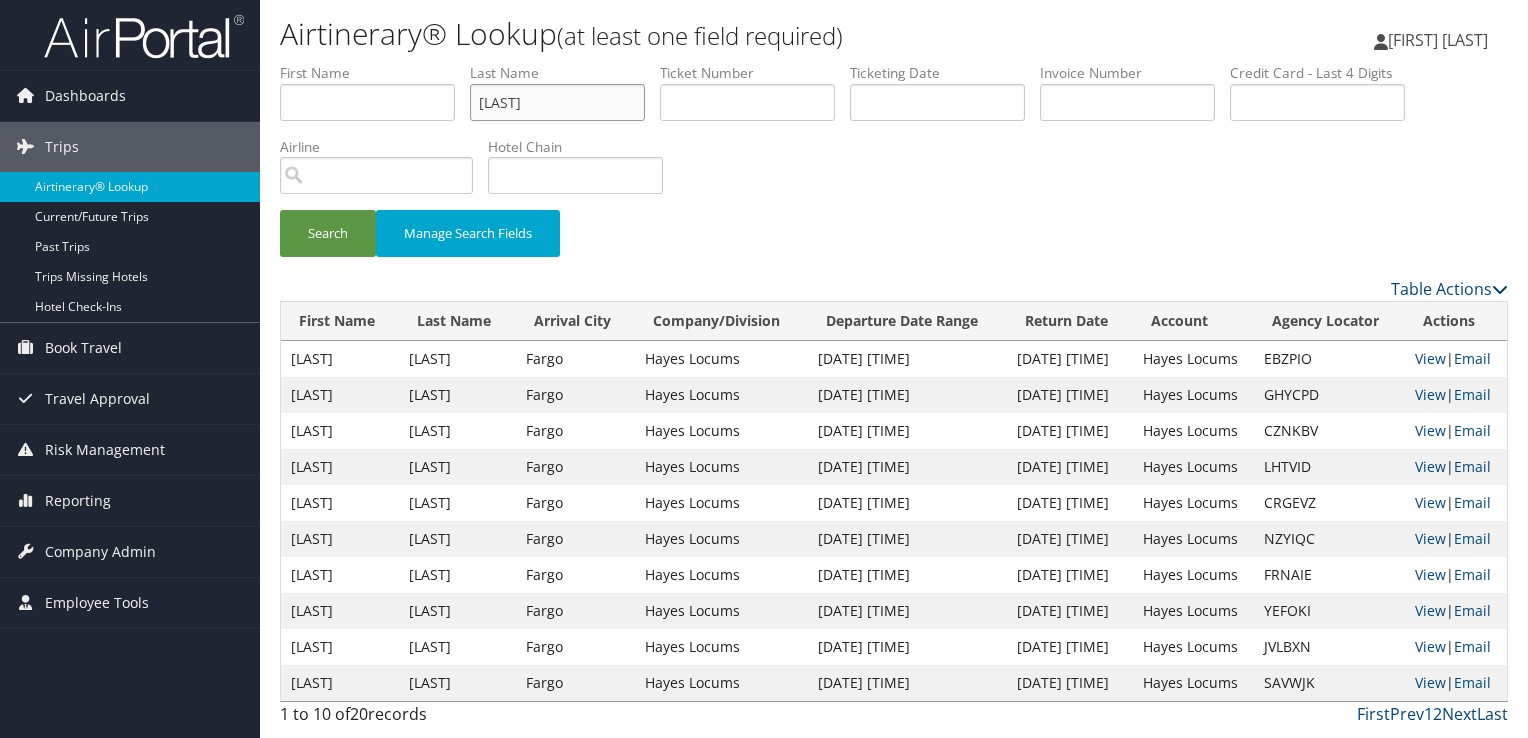 drag, startPoint x: 544, startPoint y: 109, endPoint x: 426, endPoint y: 98, distance: 118.511604 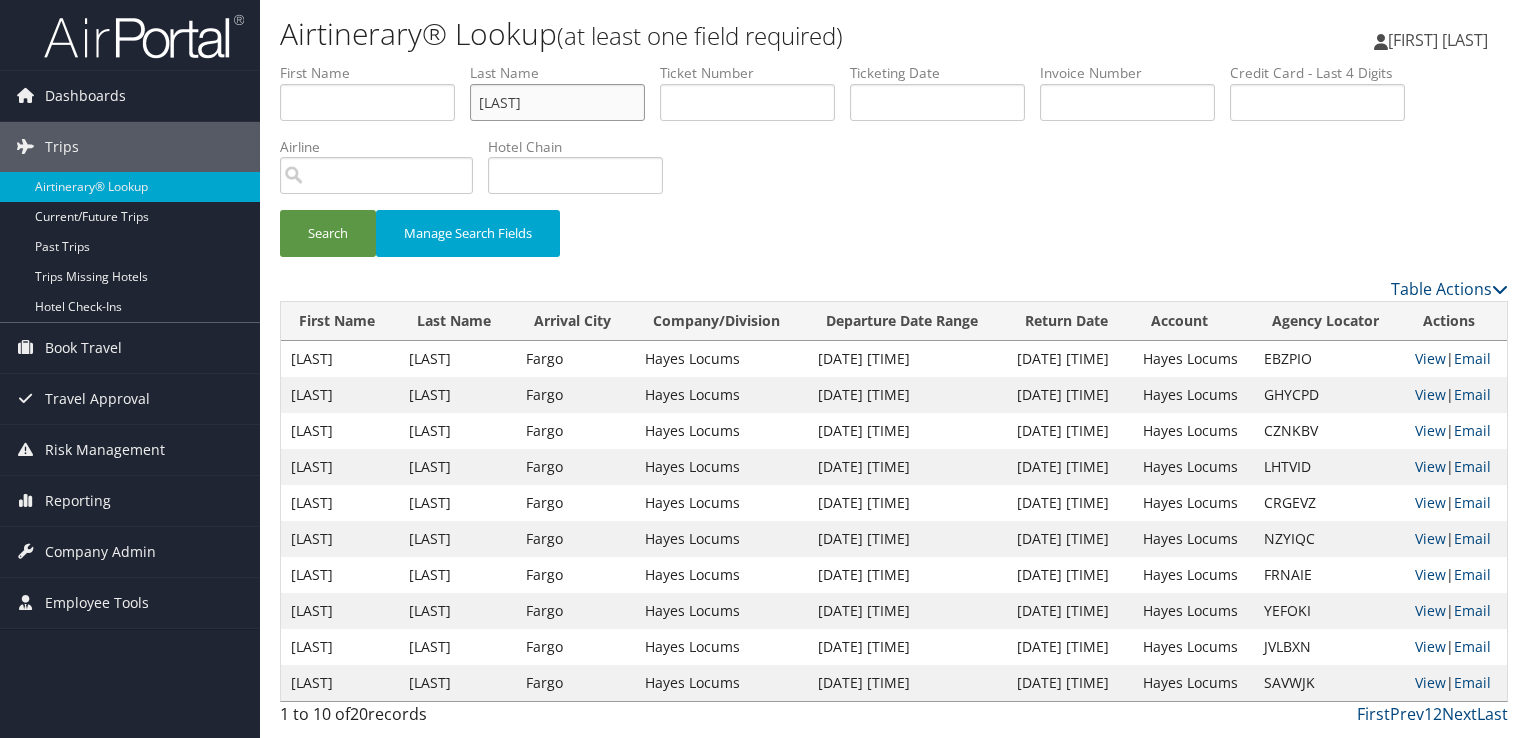 click on "Search" at bounding box center (328, 233) 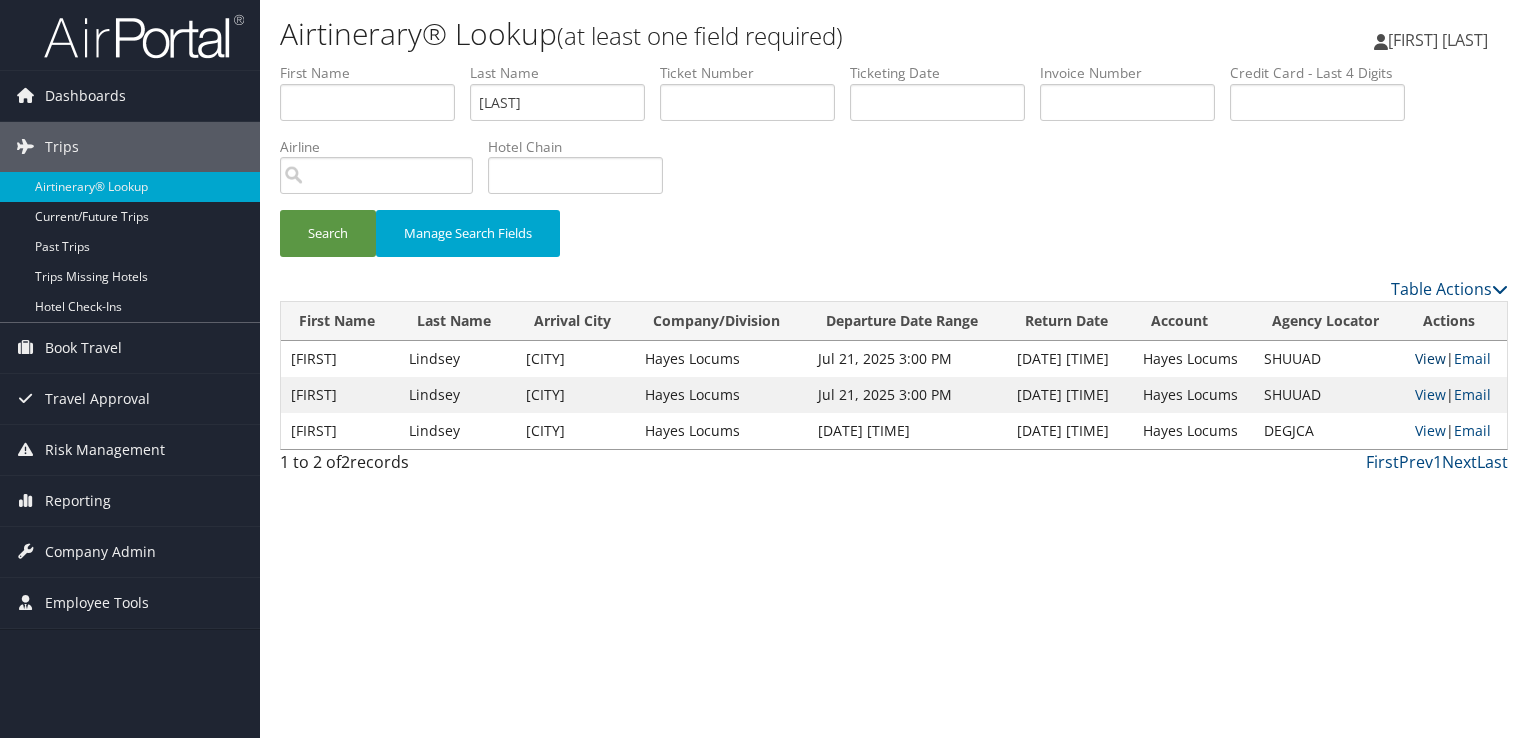 click on "View" at bounding box center [1430, 358] 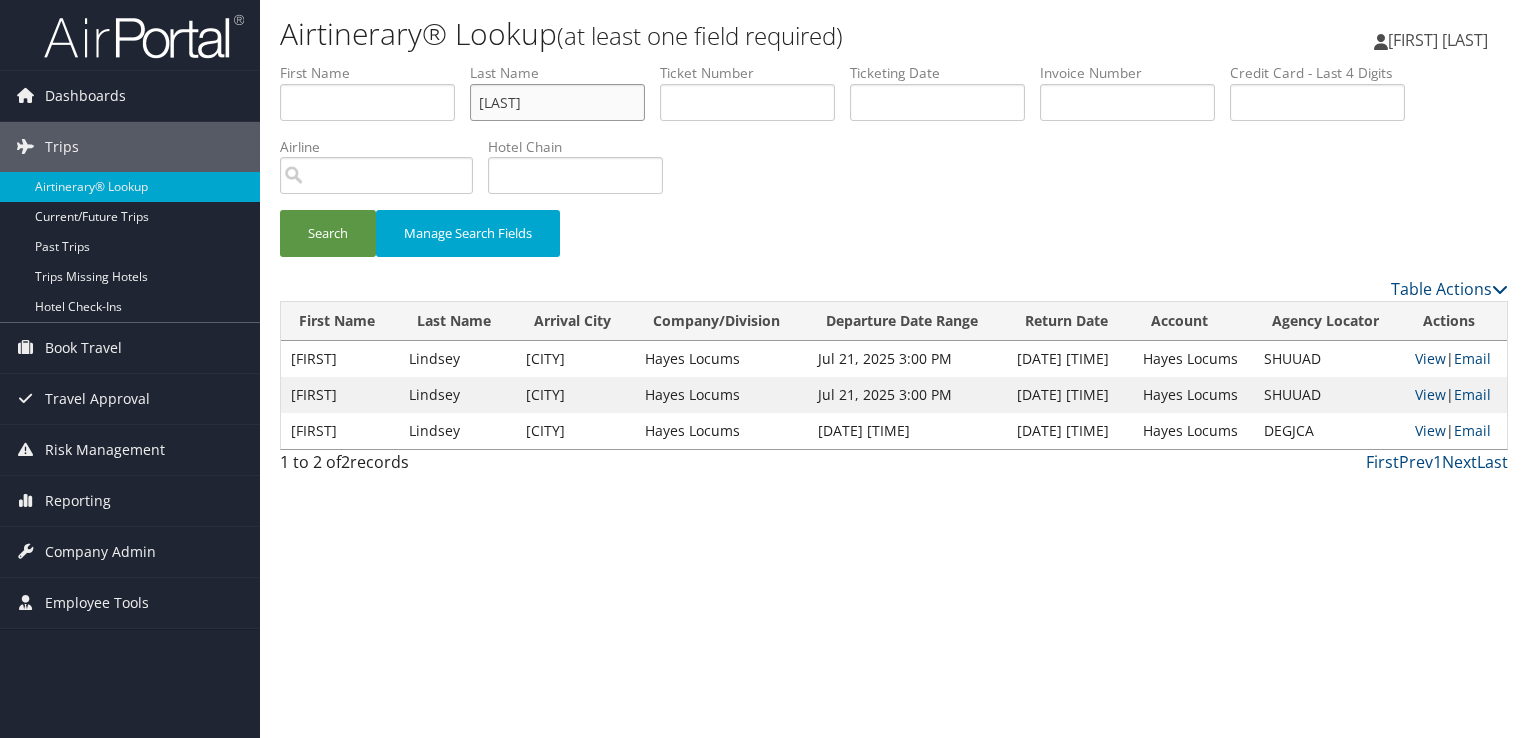 drag, startPoint x: 519, startPoint y: 114, endPoint x: 306, endPoint y: 104, distance: 213.23462 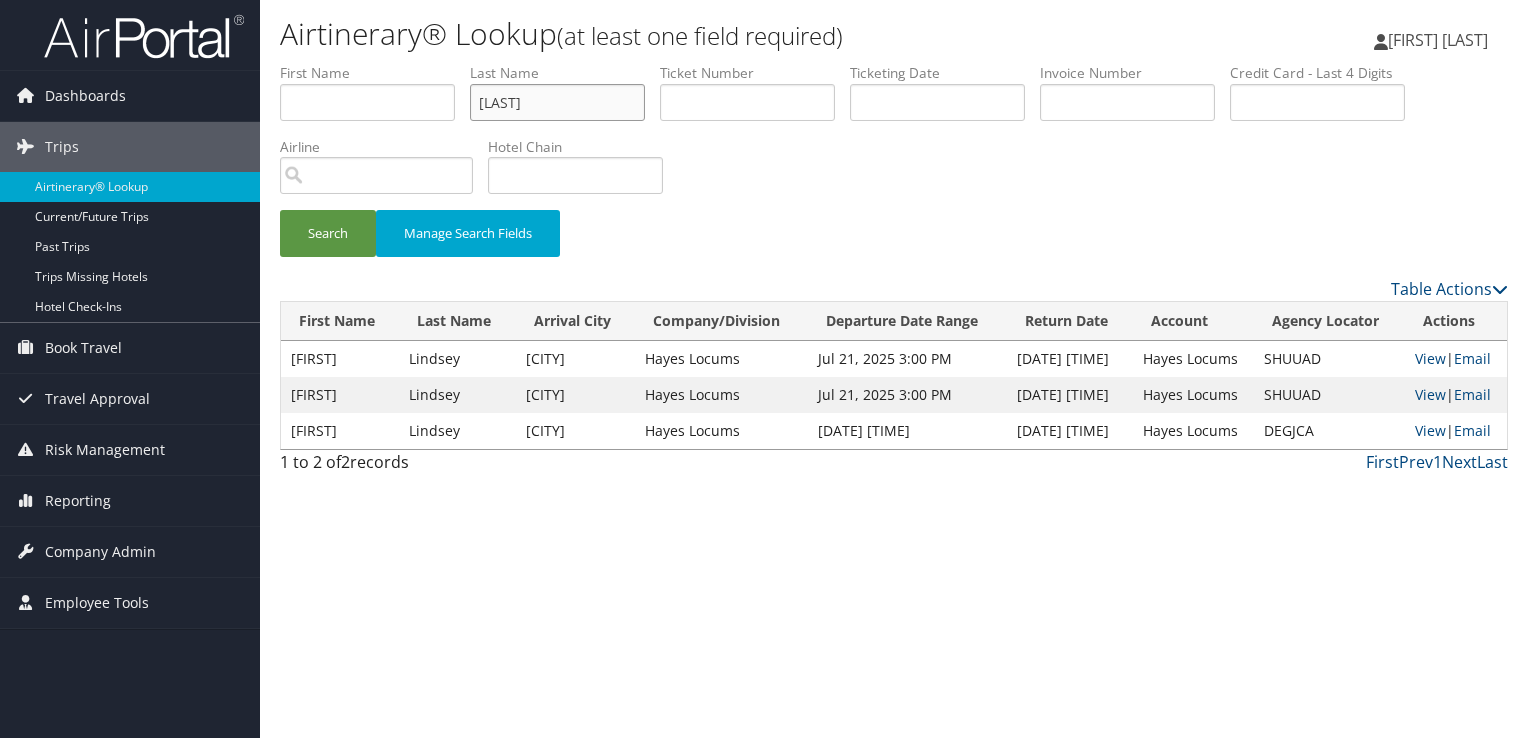 type on "MAKAM" 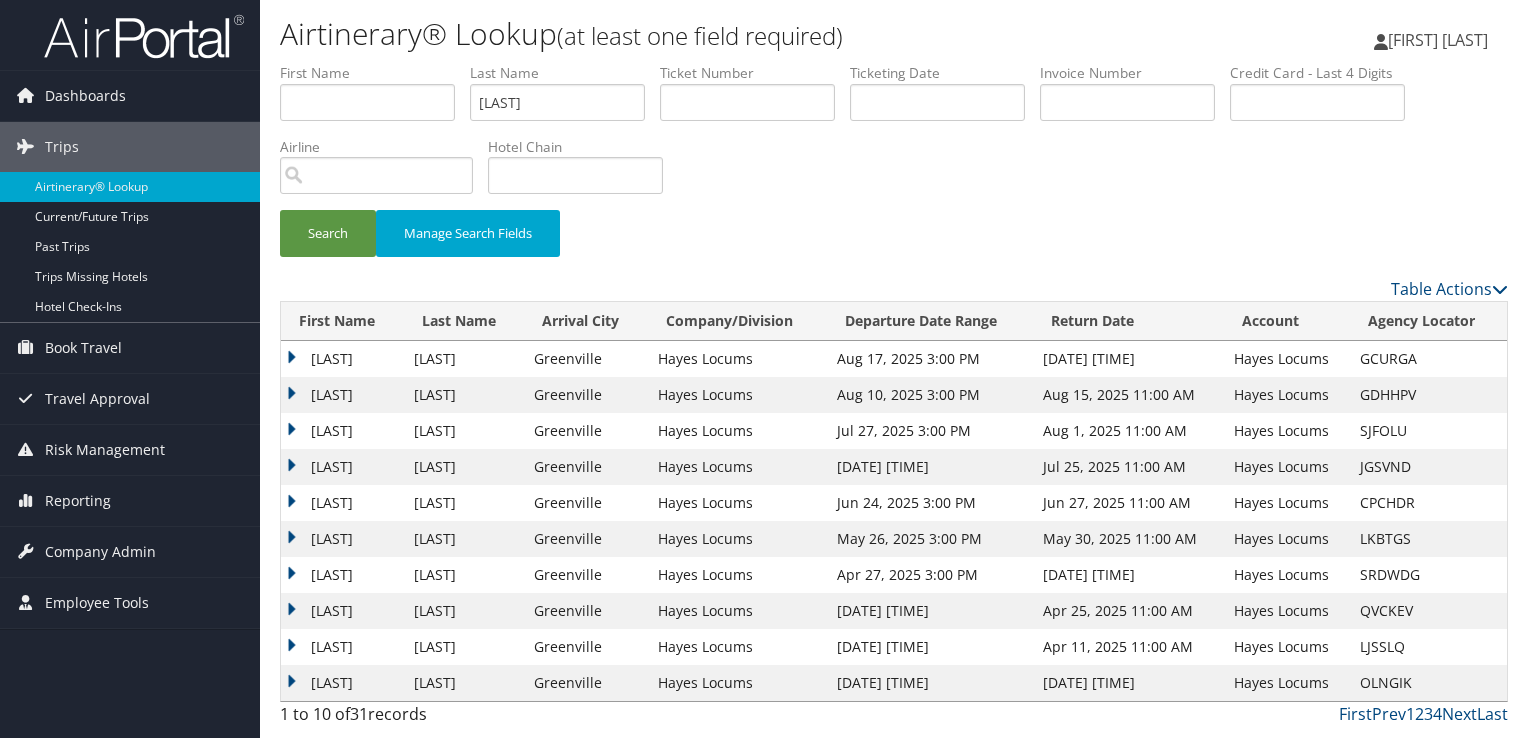 click on "Rajendraprasad" at bounding box center (342, 431) 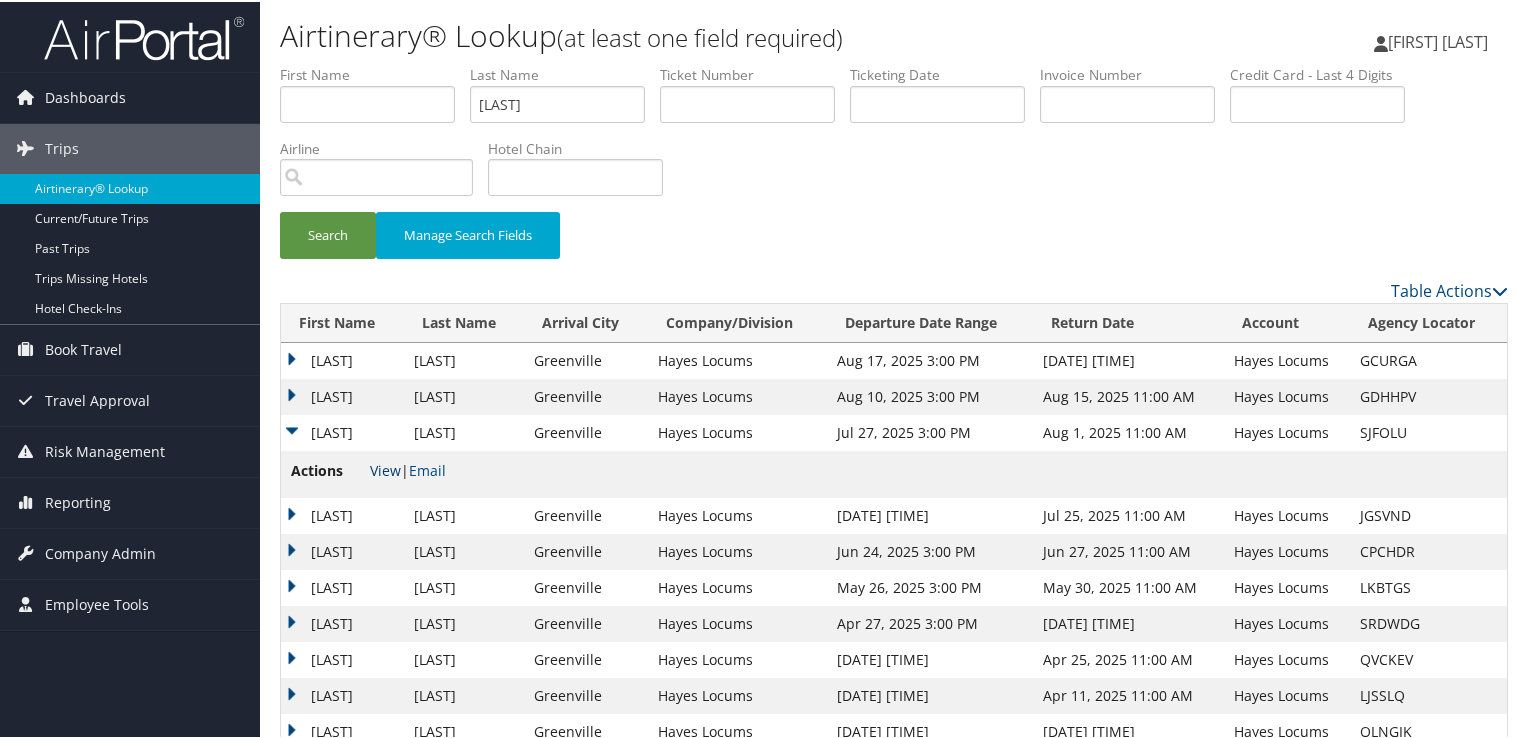 click on "View" at bounding box center (385, 468) 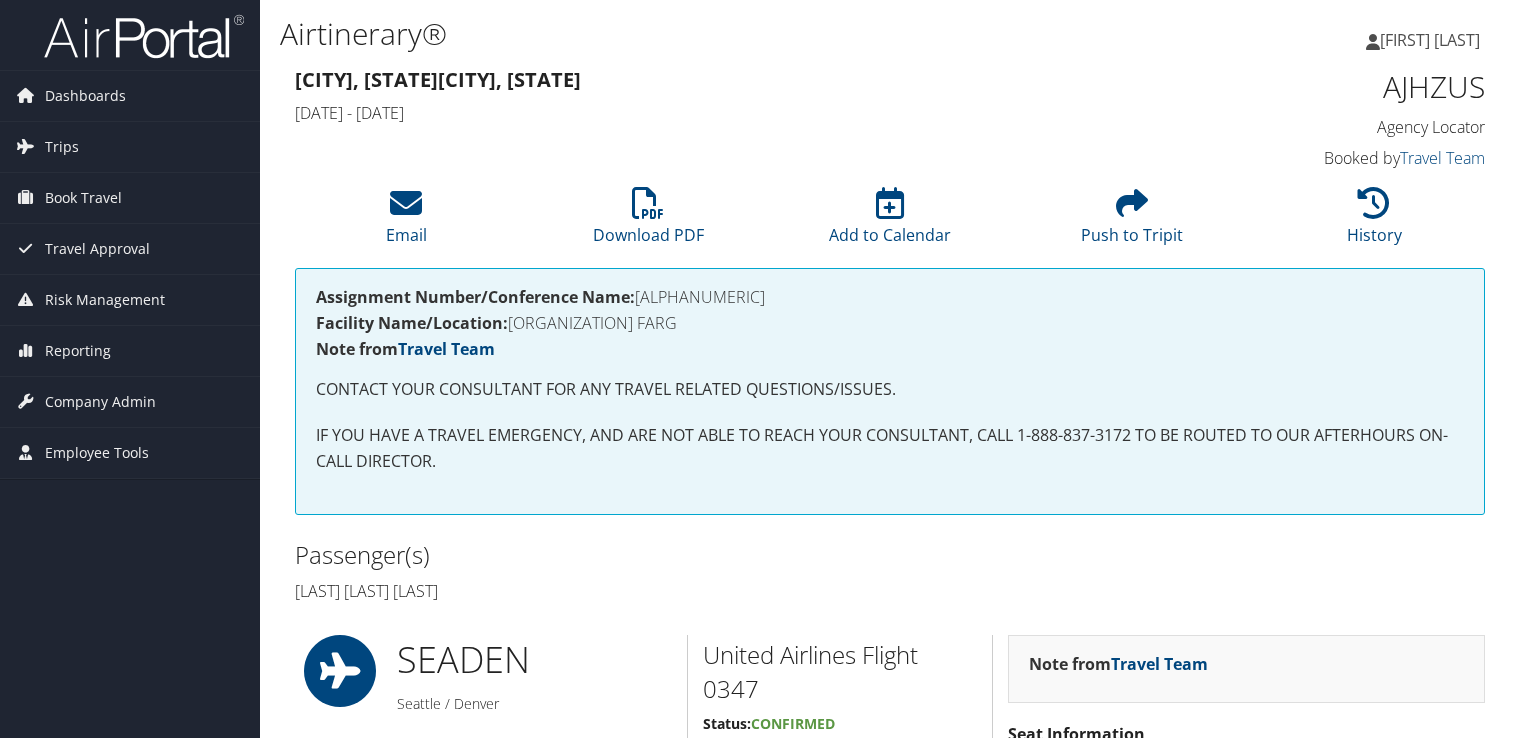 scroll, scrollTop: 0, scrollLeft: 0, axis: both 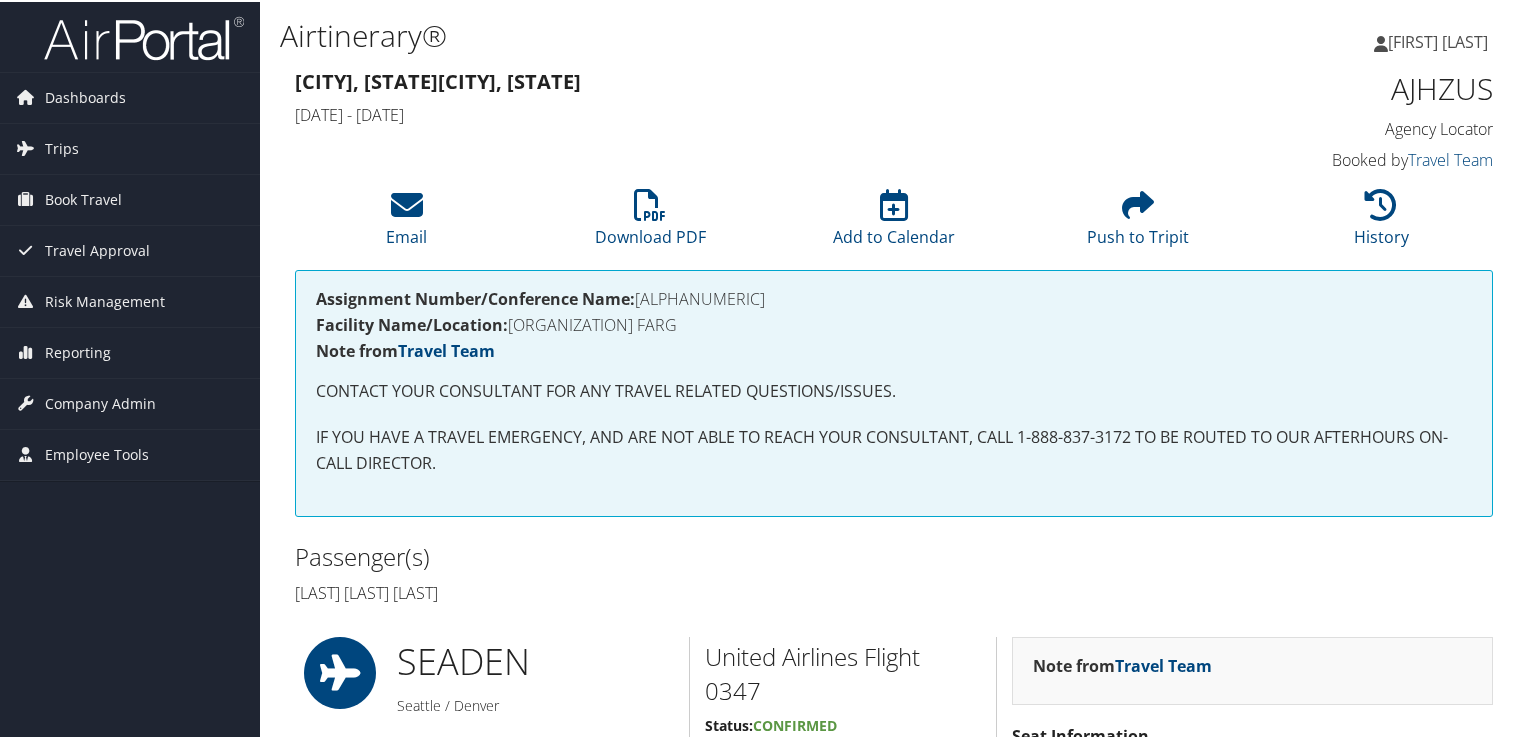 click on "Seattle, WA   Fargo, ND          Wed 13 Aug 2025 - Thu 21 Aug 2025" at bounding box center [740, 98] 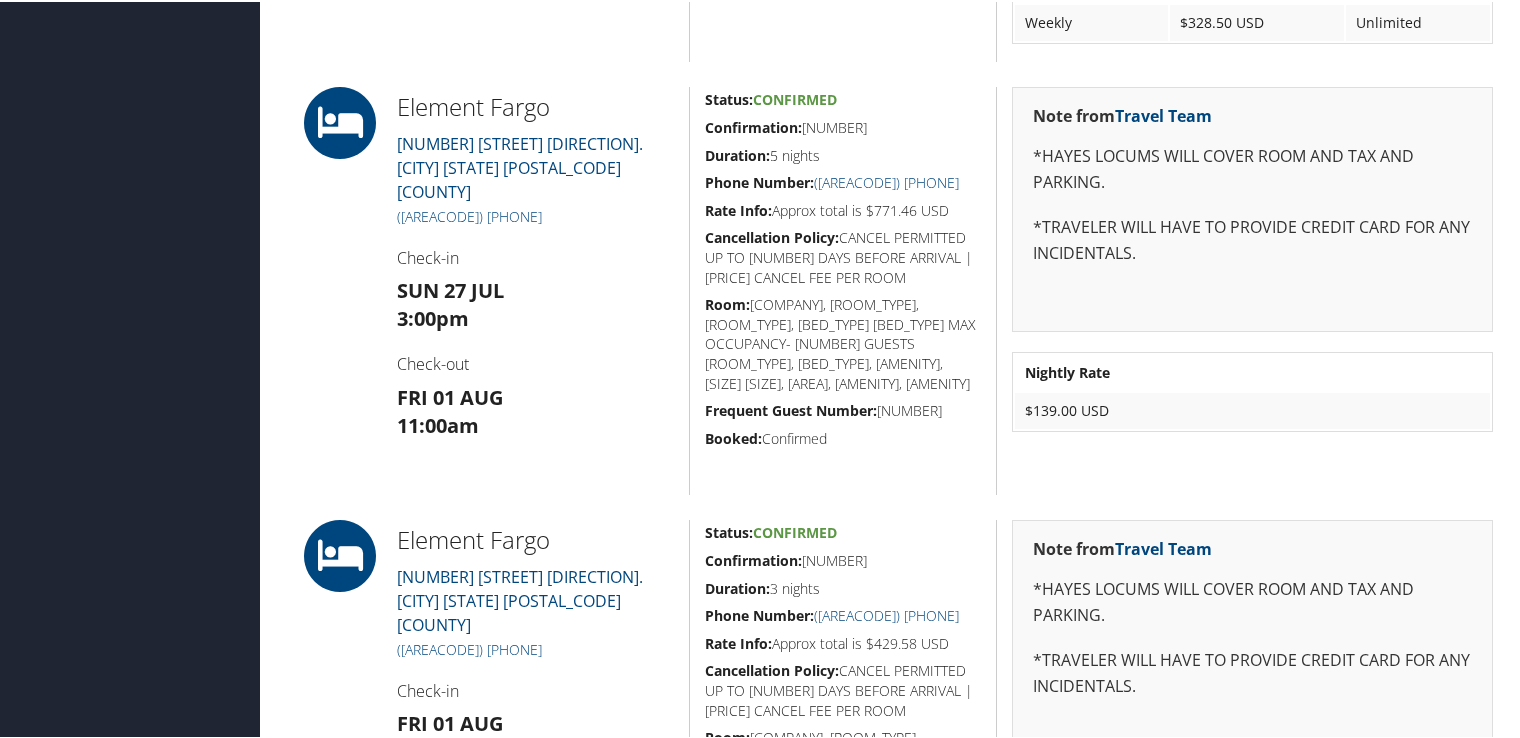 scroll, scrollTop: 1700, scrollLeft: 0, axis: vertical 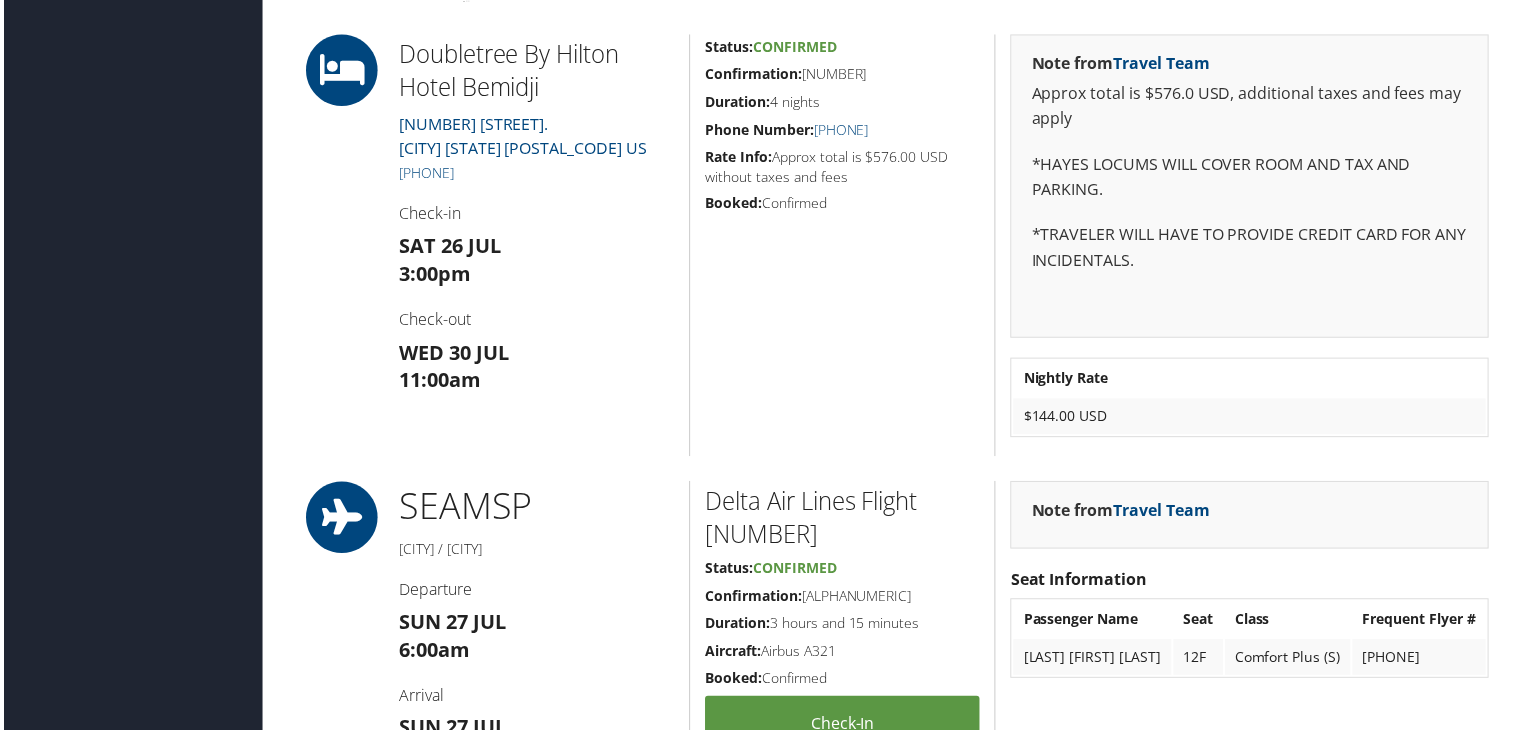 click on "Status:  Confirmed          Confirmation:  [NUMBER]          Duration:  4 nights          Phone Number:  [PHONE]          Rate Info:  Approx total is $576.00 USD without taxes and fees                                                                   Booked:  Confirmed" at bounding box center [842, 247] 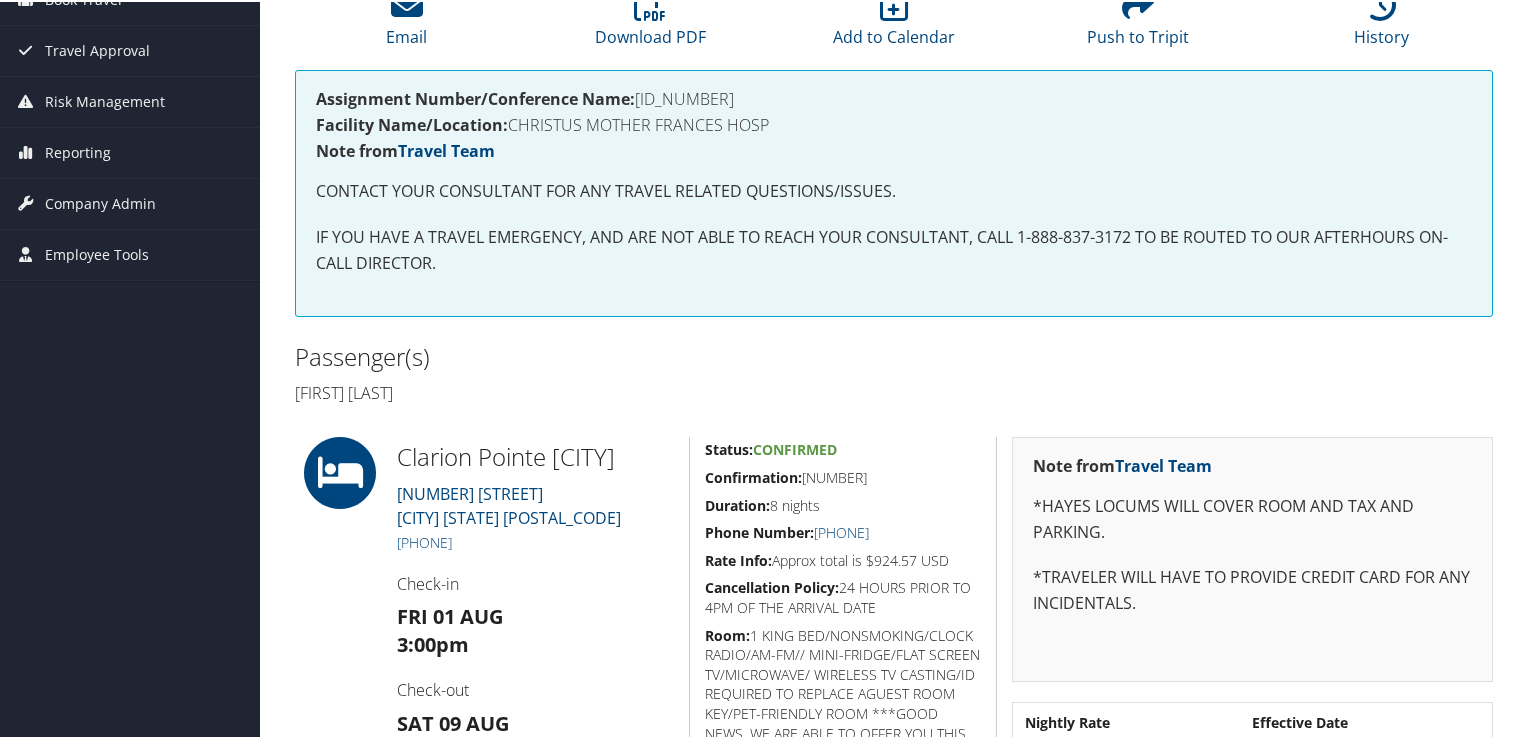 scroll, scrollTop: 300, scrollLeft: 0, axis: vertical 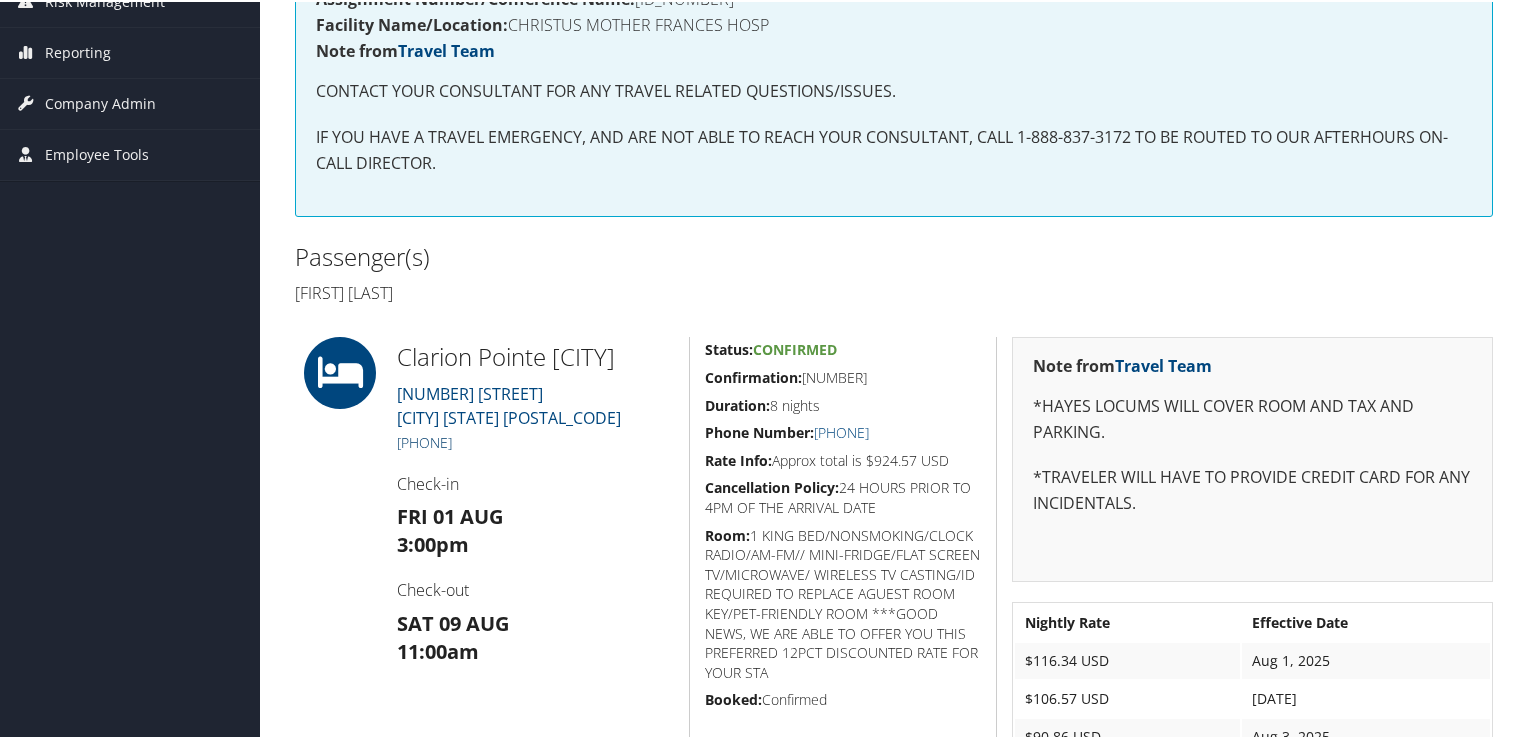 click on "+1 (903) 885-6851" at bounding box center [424, 440] 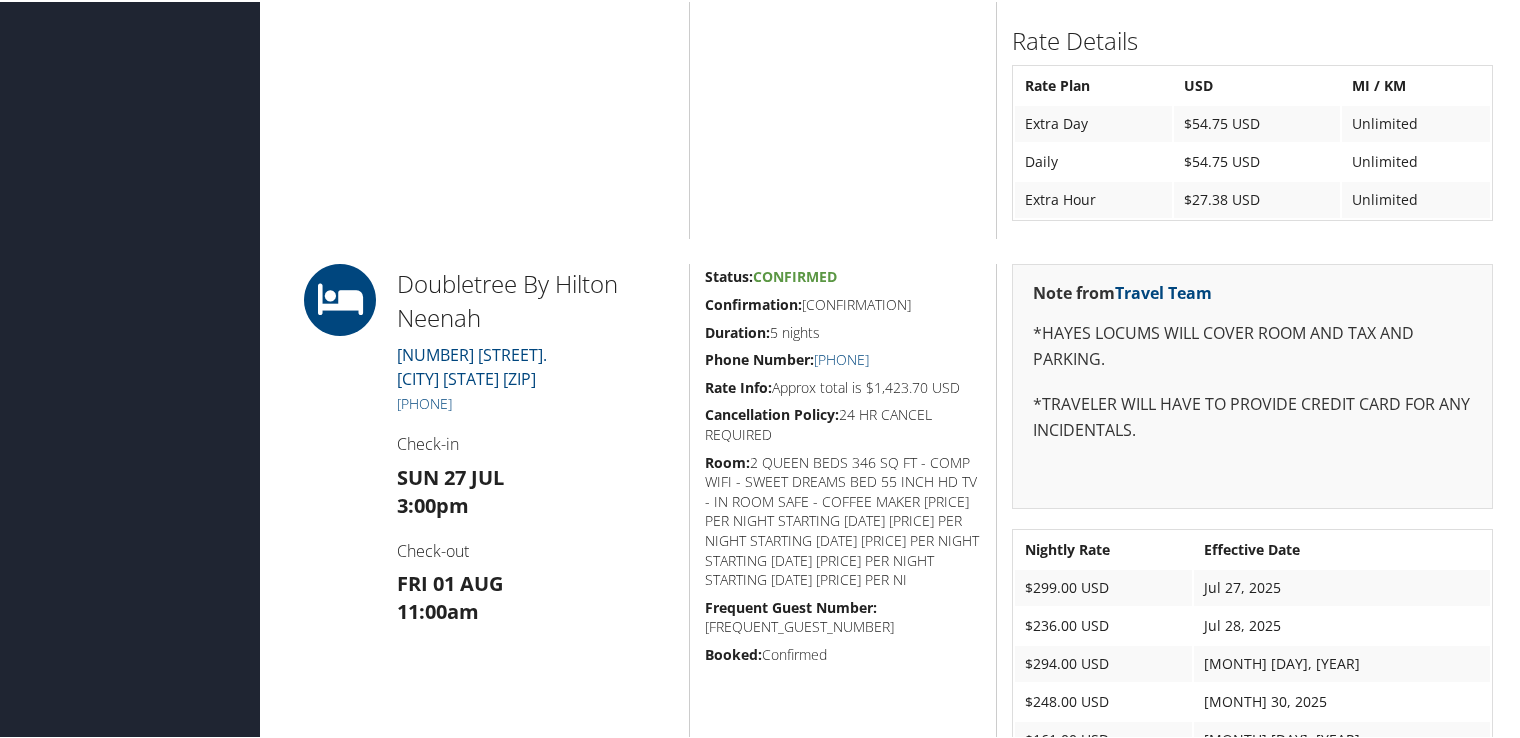 scroll, scrollTop: 1400, scrollLeft: 0, axis: vertical 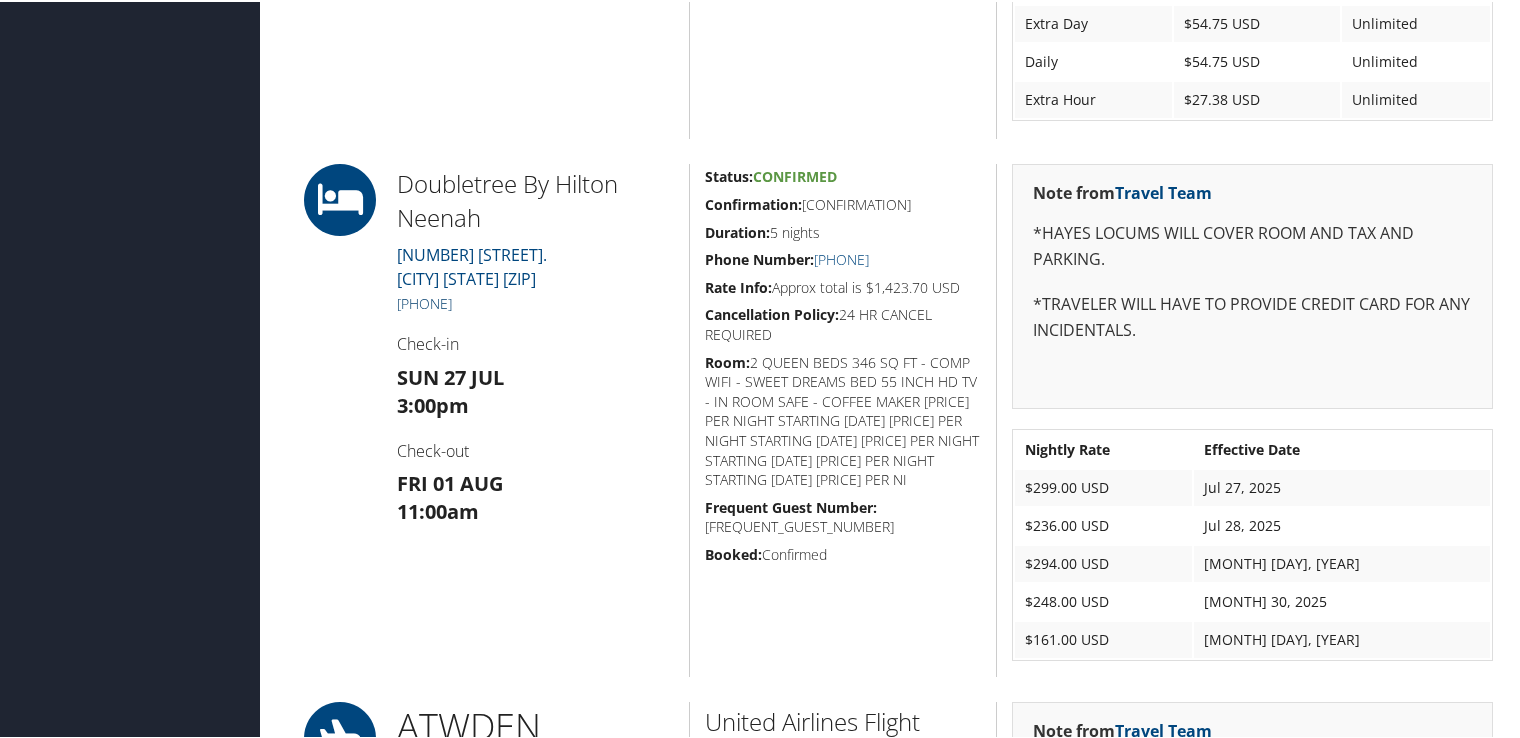 click on "[PHONE]" at bounding box center (424, 301) 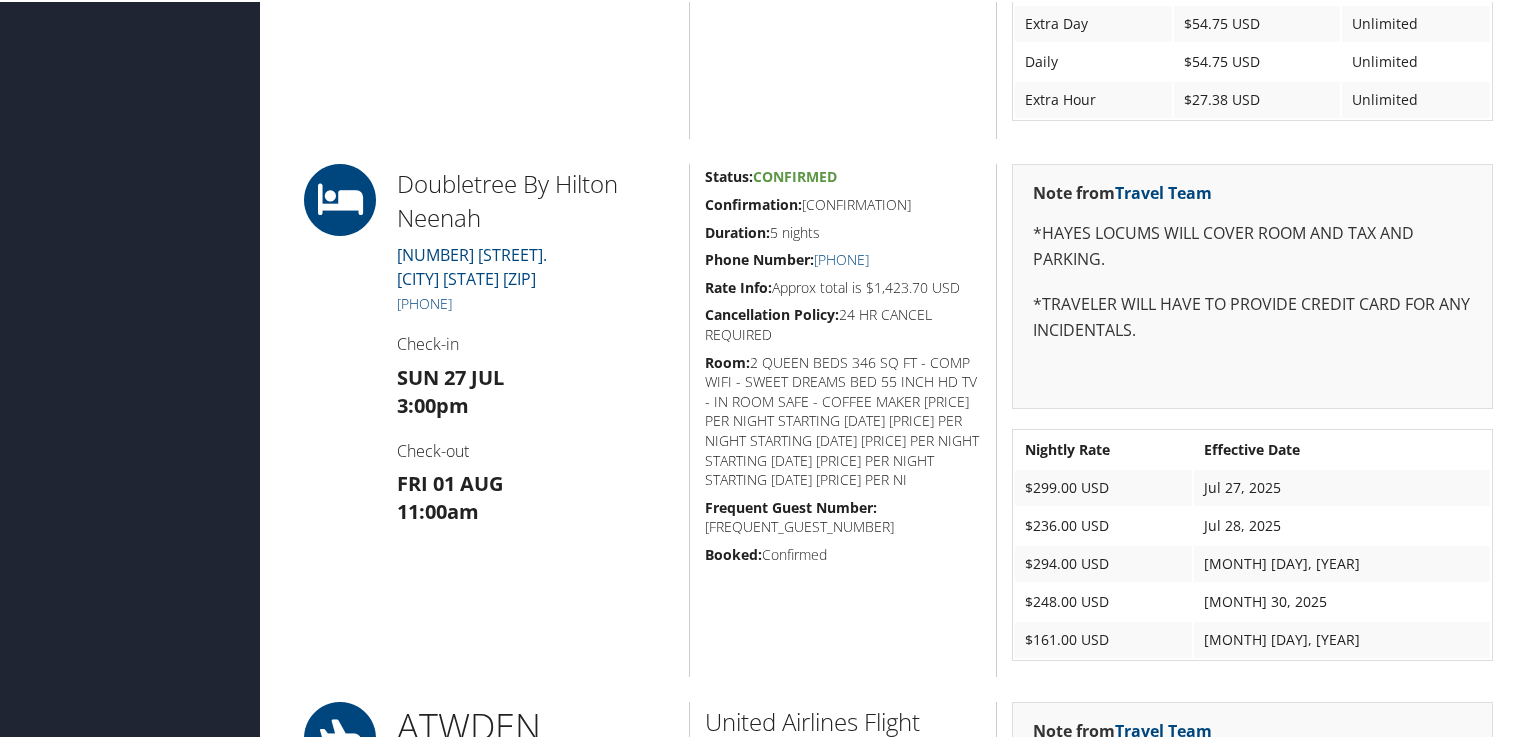 scroll, scrollTop: 1500, scrollLeft: 0, axis: vertical 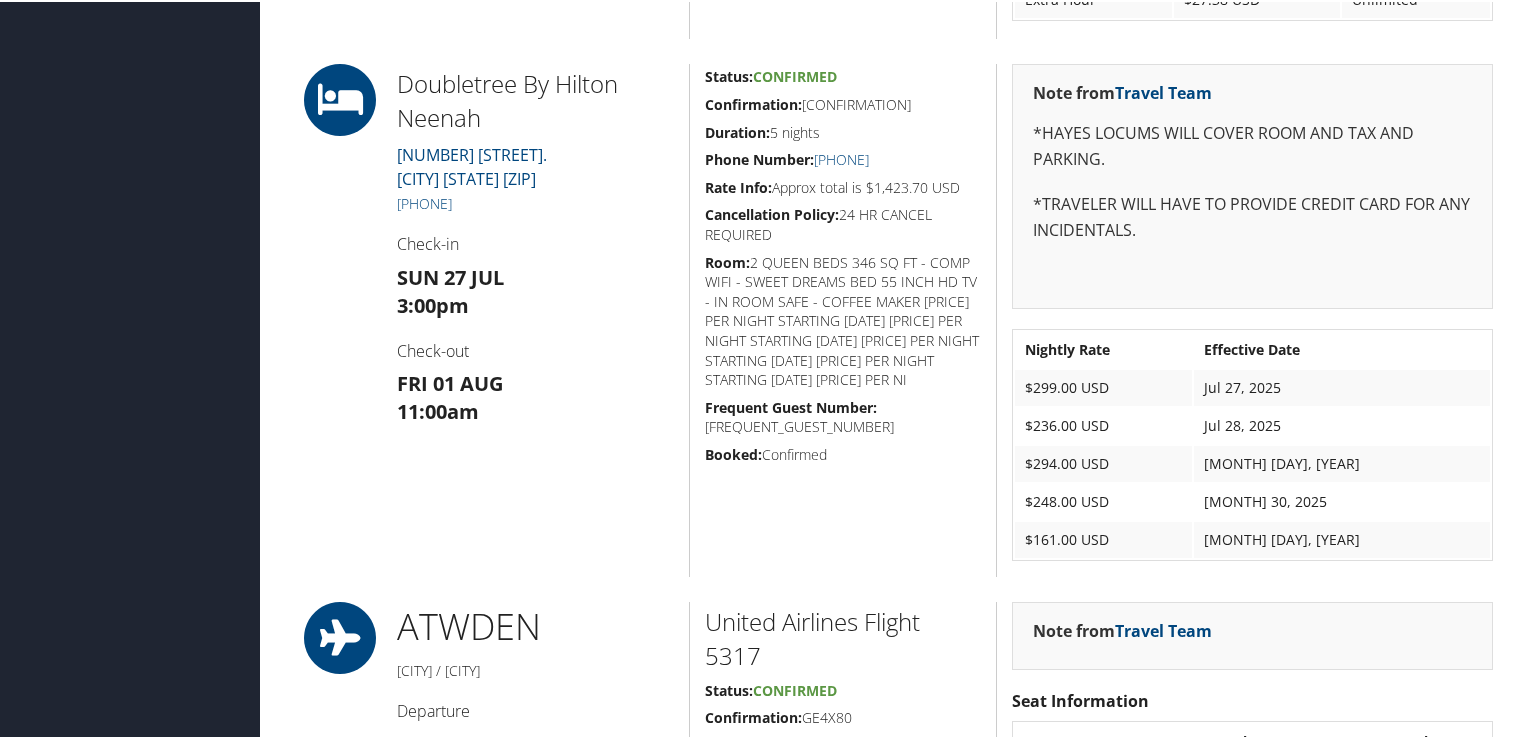 click on "Doubletree By Hilton Neenah
[NUMBER] [STREET]. NEENAH [STATE] [ZIP] US
[PHONE]
Check-in
[DAY] [MONTH]
[TIME]
Check-out
[DAY] [MONTH]
[TIME]" at bounding box center (535, 318) 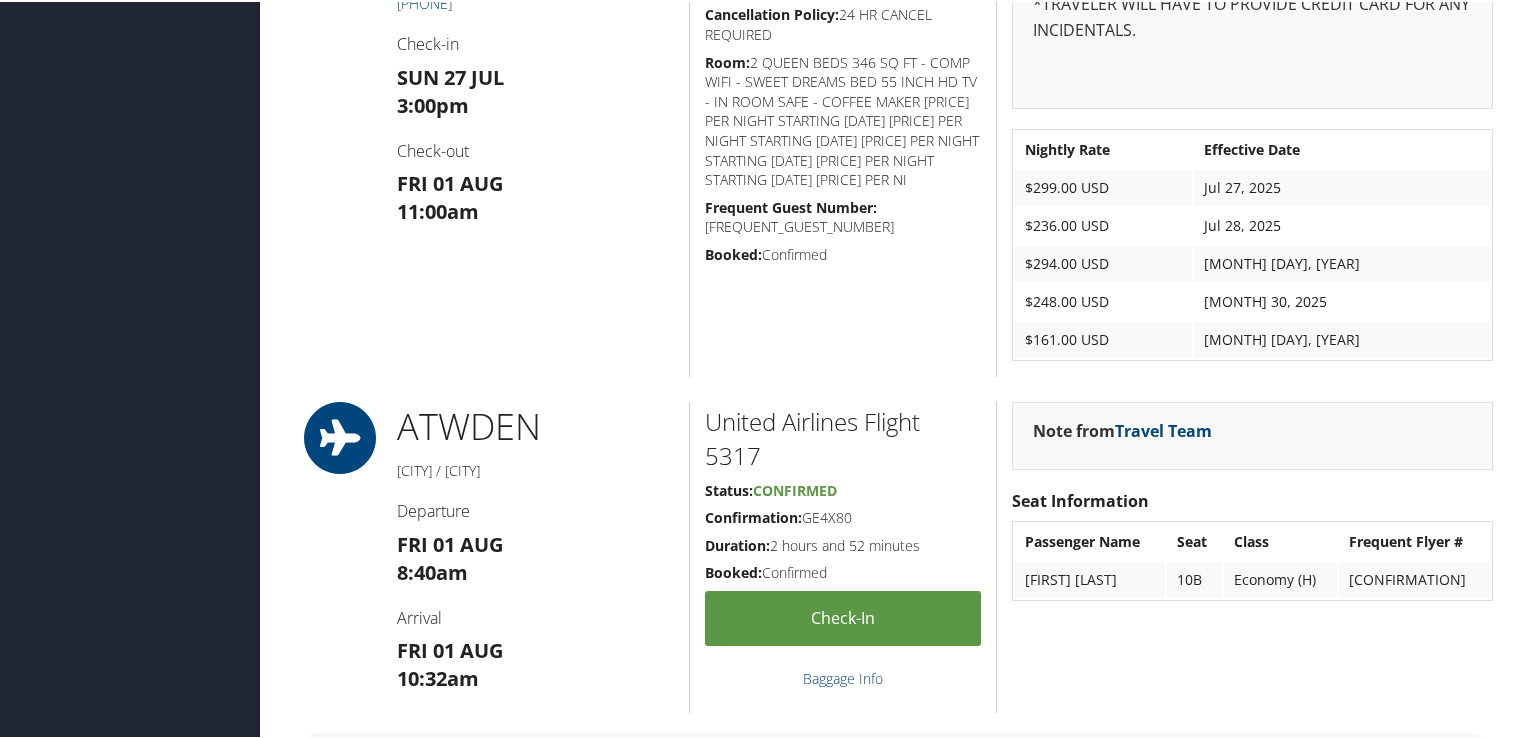 scroll, scrollTop: 1500, scrollLeft: 0, axis: vertical 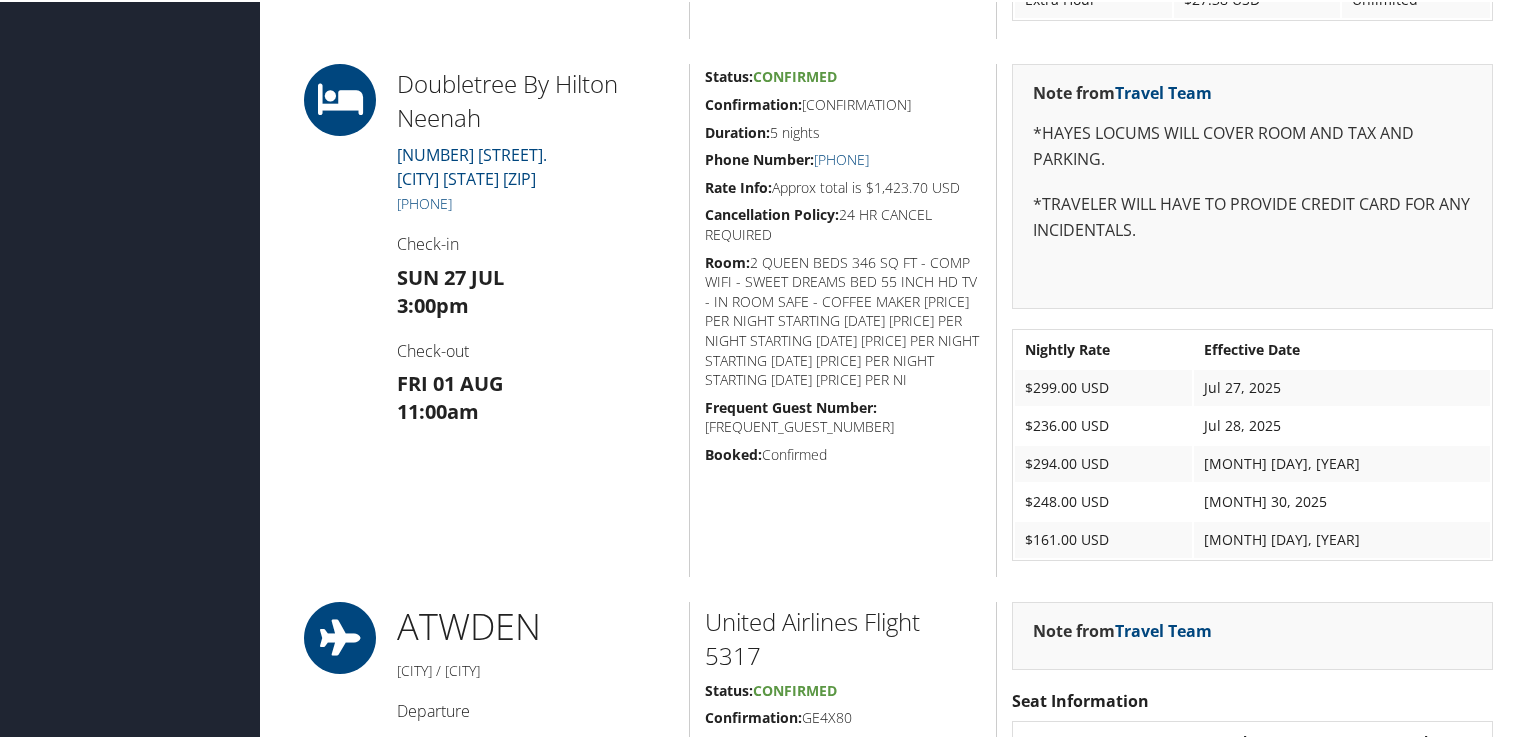 click on "Airtinerary®
[FIRST] [LAST]
[FIRST] [LAST]
My Settings
Travel Agency Contacts
View Travel Profile
Give Feedback" at bounding box center (894, 359) 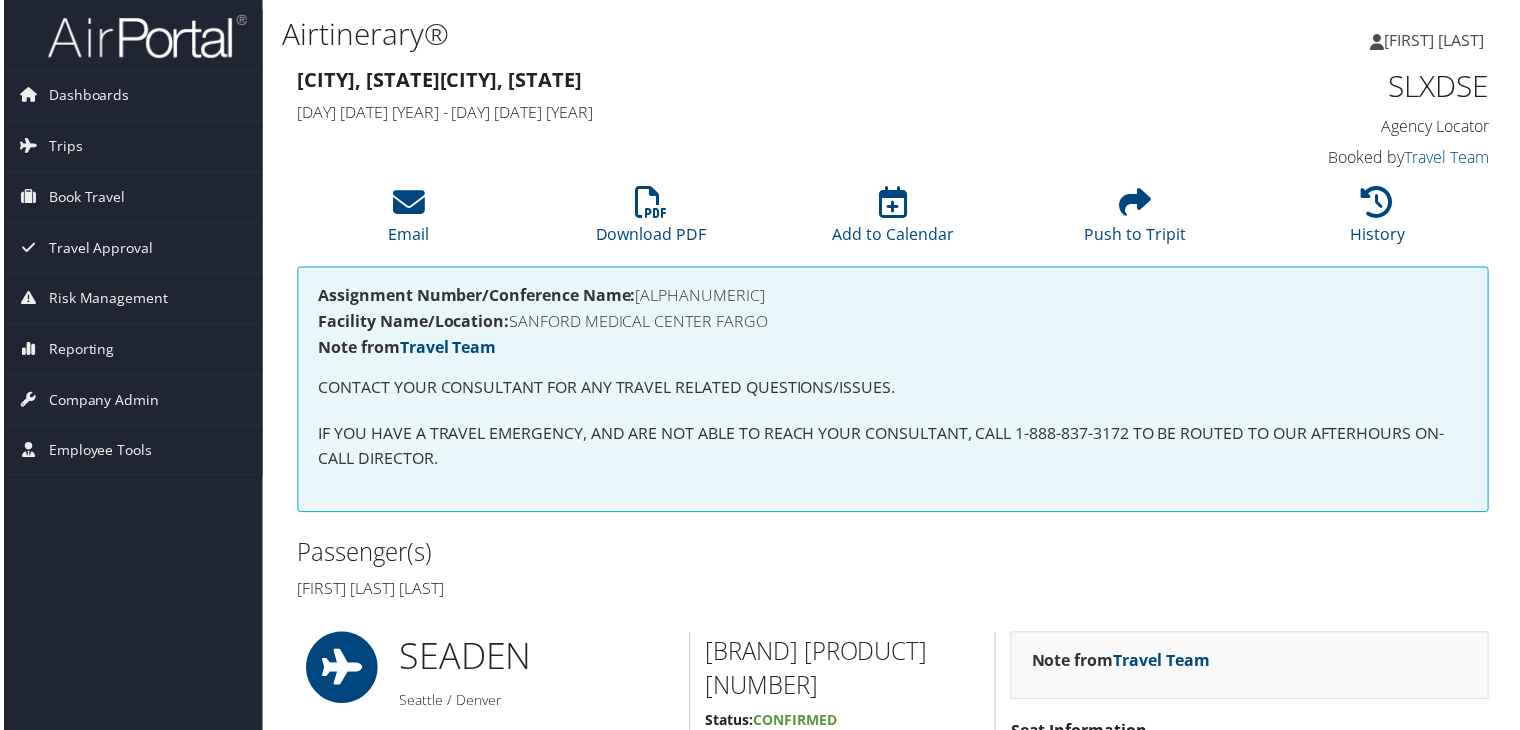 scroll, scrollTop: 100, scrollLeft: 0, axis: vertical 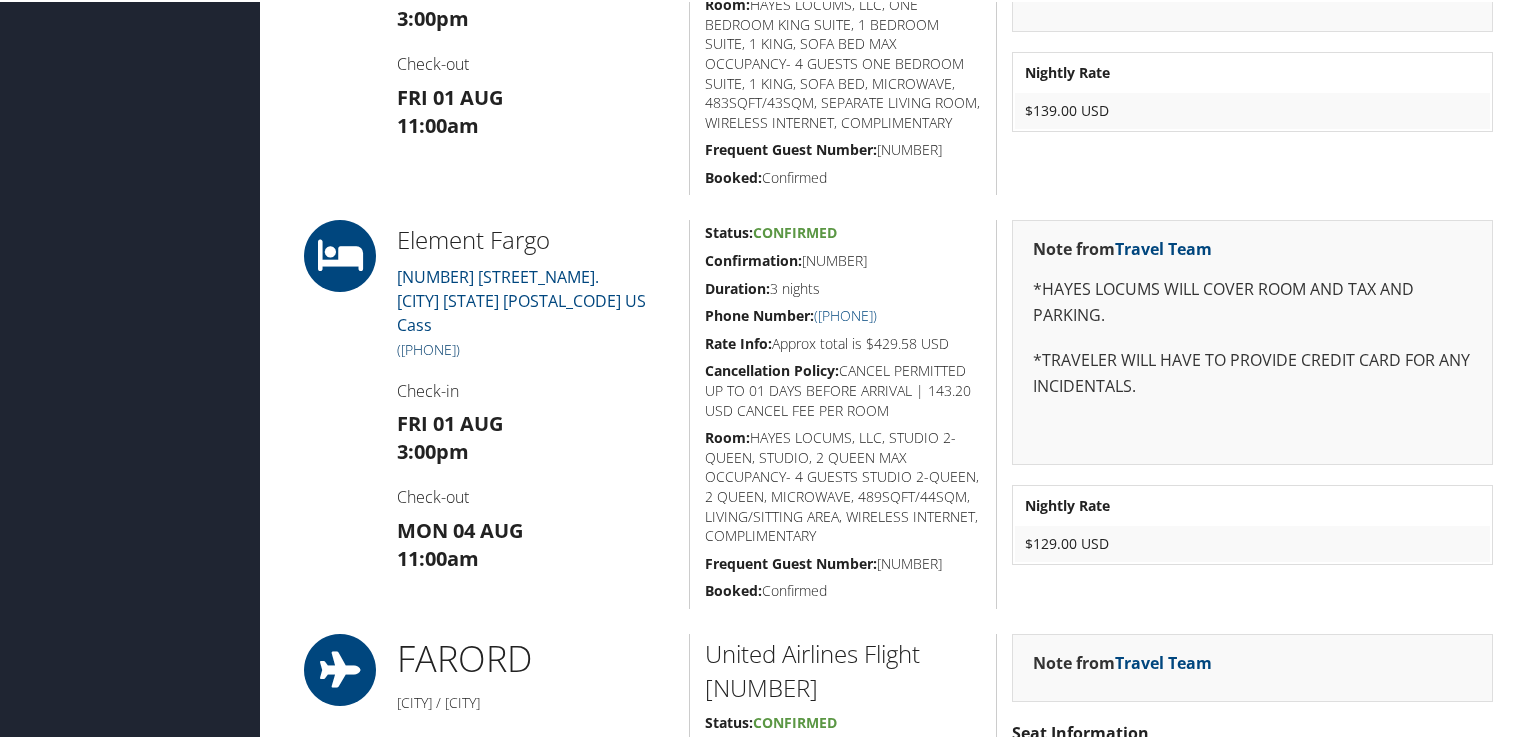 click on "(701) 478-5333" at bounding box center [428, 347] 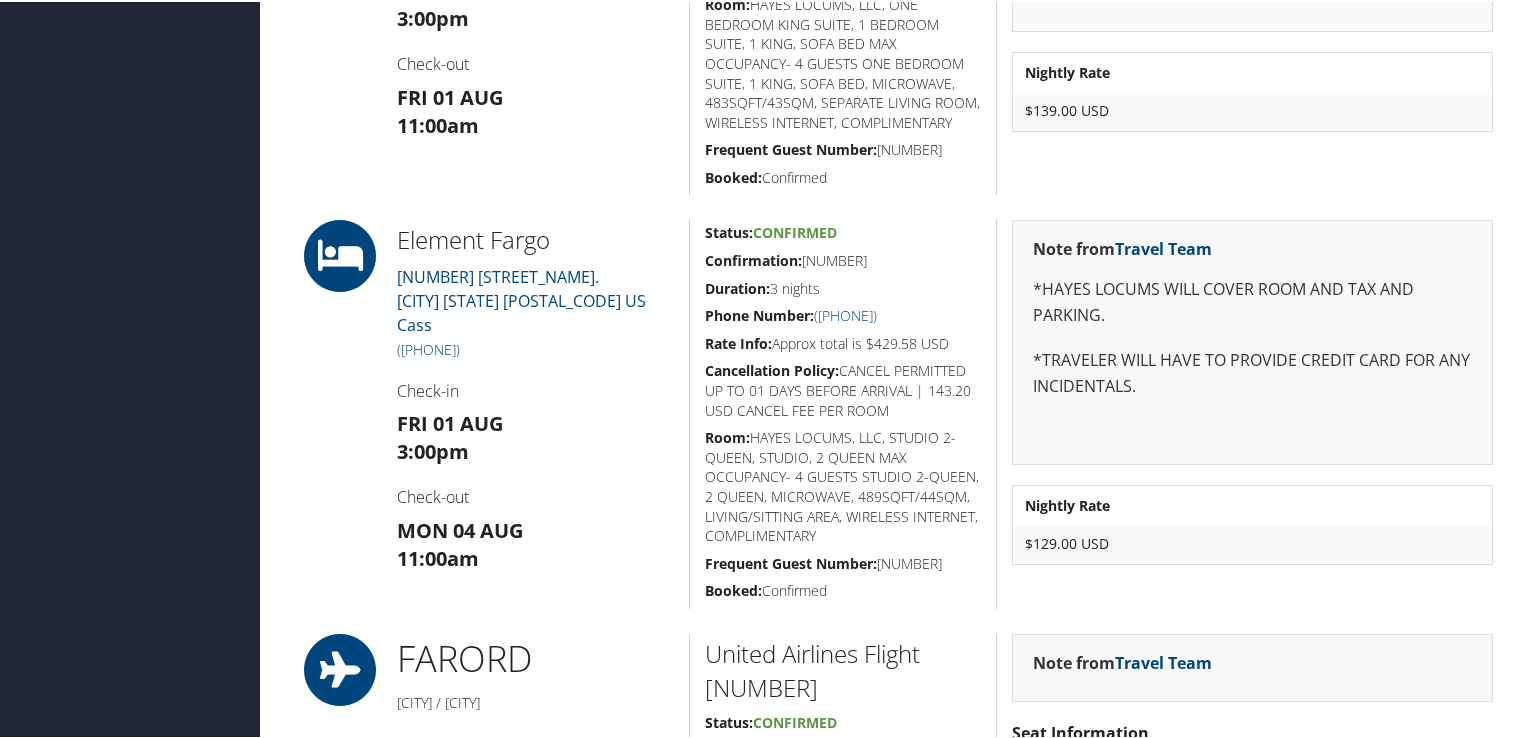 scroll, scrollTop: 1900, scrollLeft: 0, axis: vertical 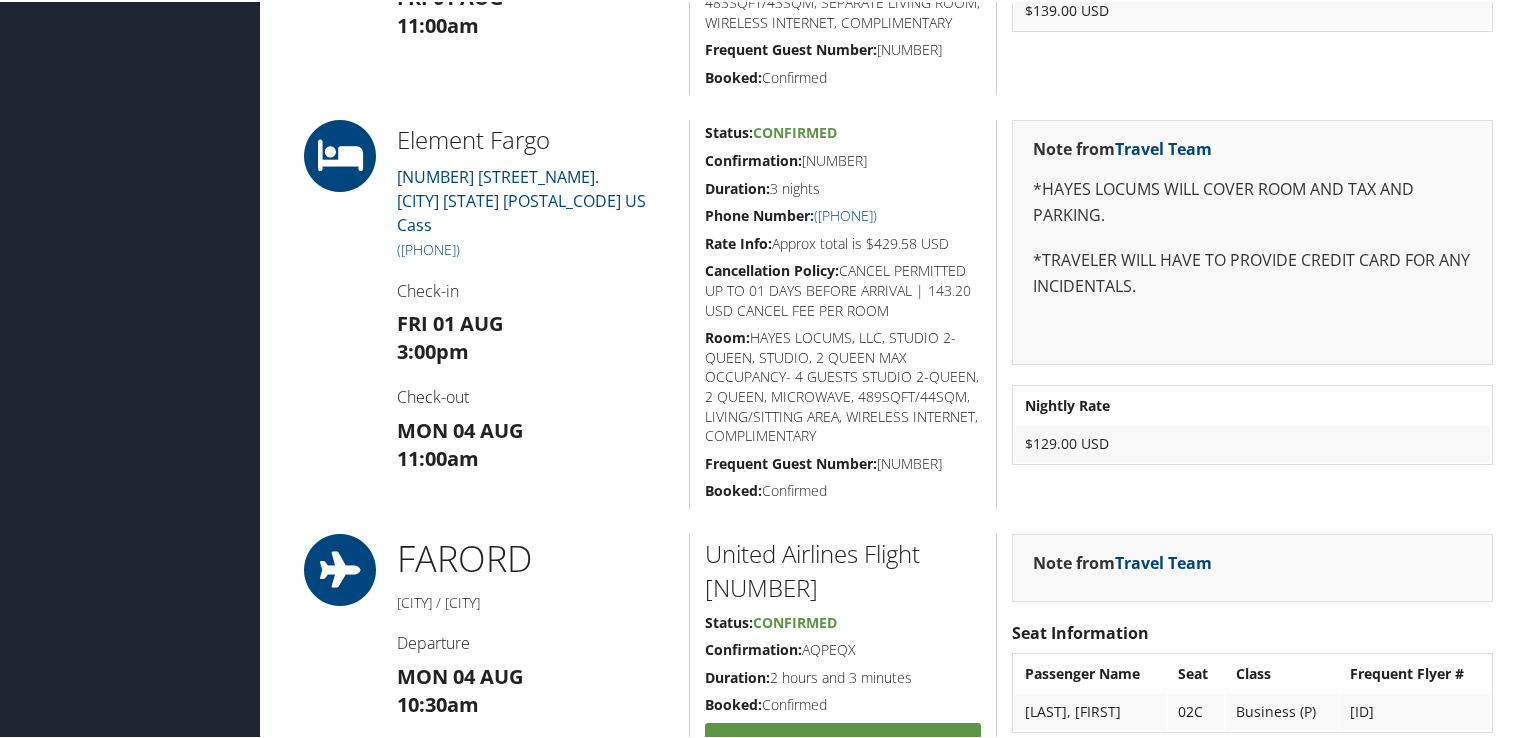click on "Element Fargo
925 19TH AVENUE EAST. West Fargo ND 58078 US Cass
(701) 478-5333
Check-in
Sun 27 Jul
3:00pm
Check-out
Fri 01 Aug
11:00am" at bounding box center (535, -111) 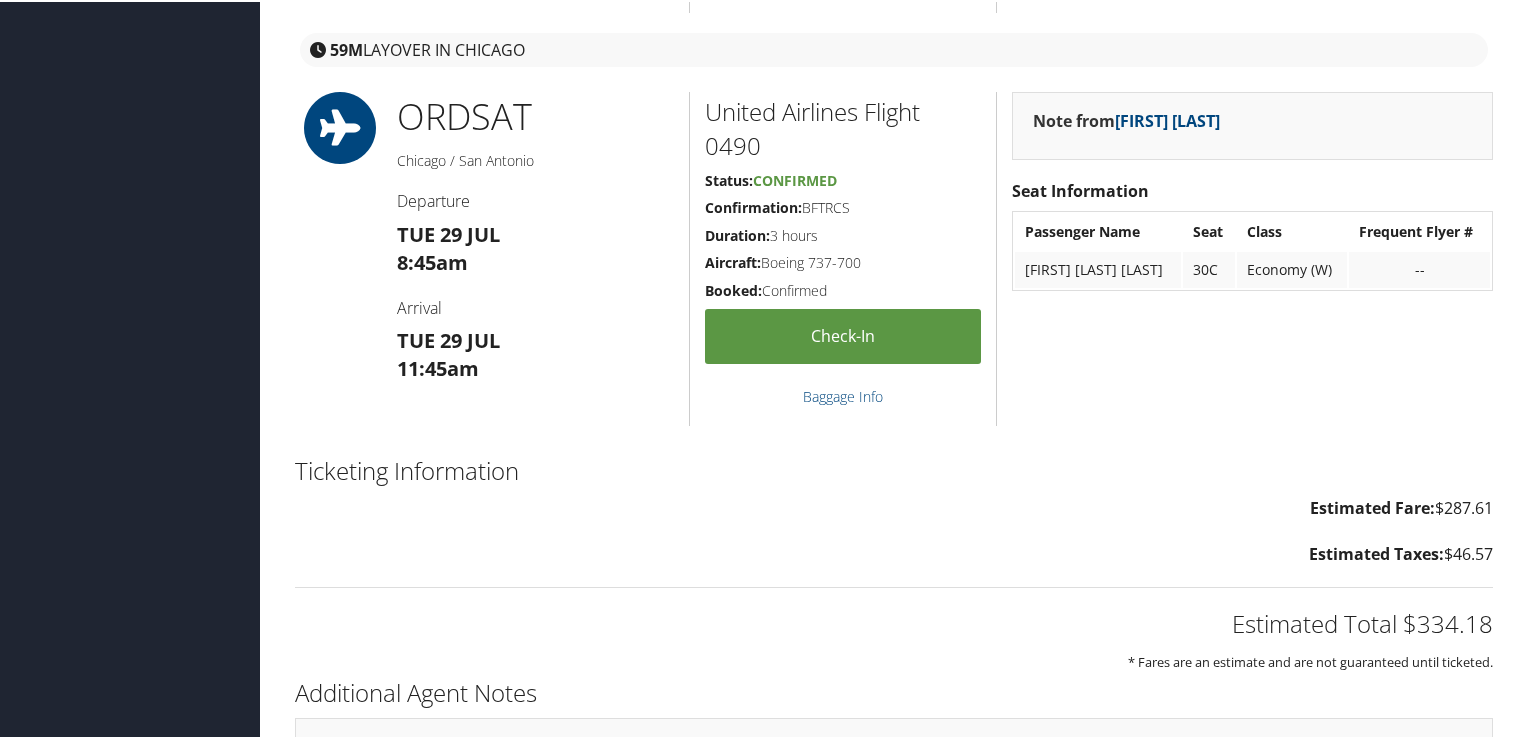 scroll, scrollTop: 2309, scrollLeft: 0, axis: vertical 